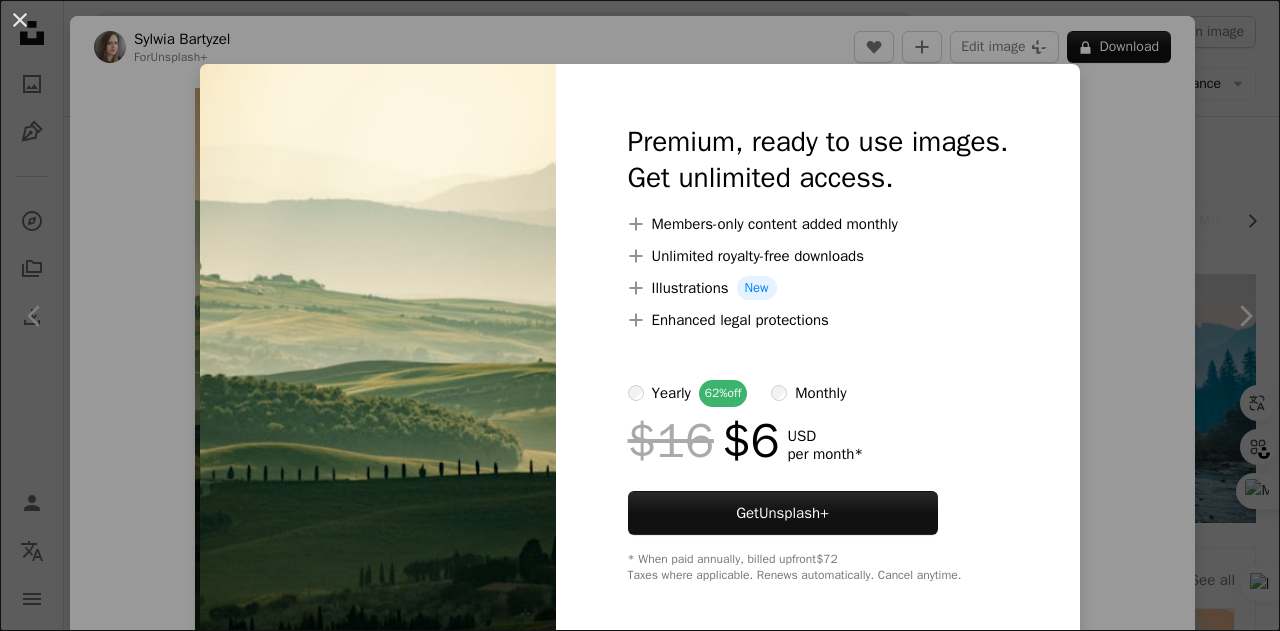 scroll, scrollTop: 100, scrollLeft: 0, axis: vertical 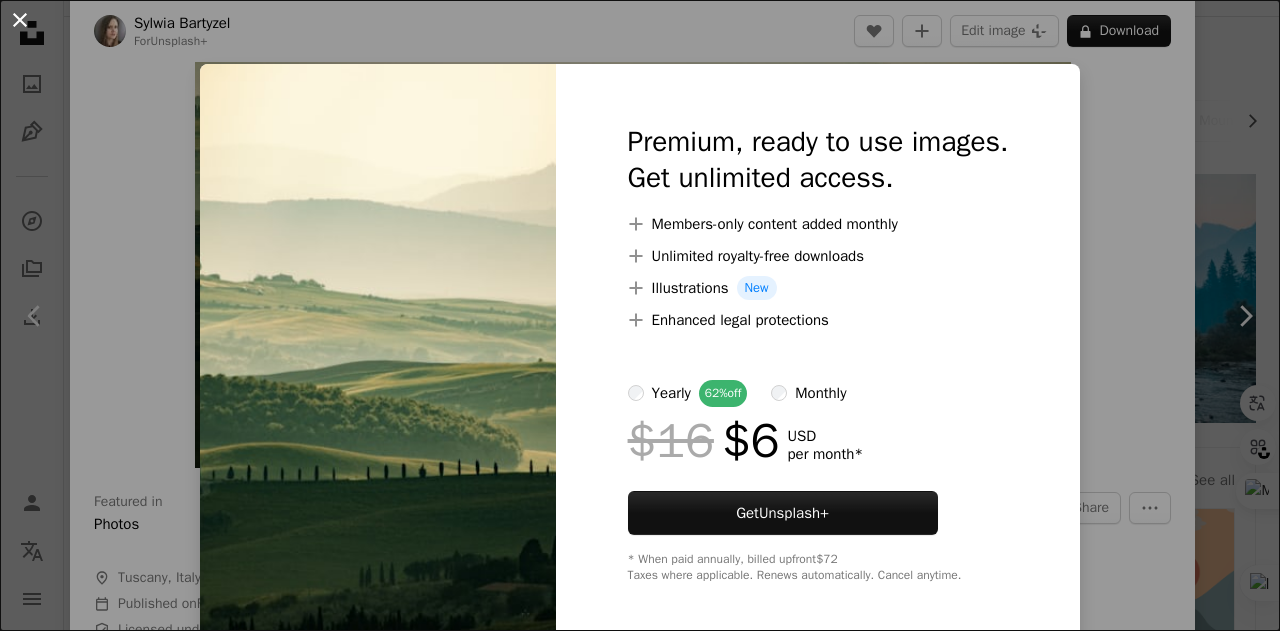 click on "An X shape" at bounding box center (20, 20) 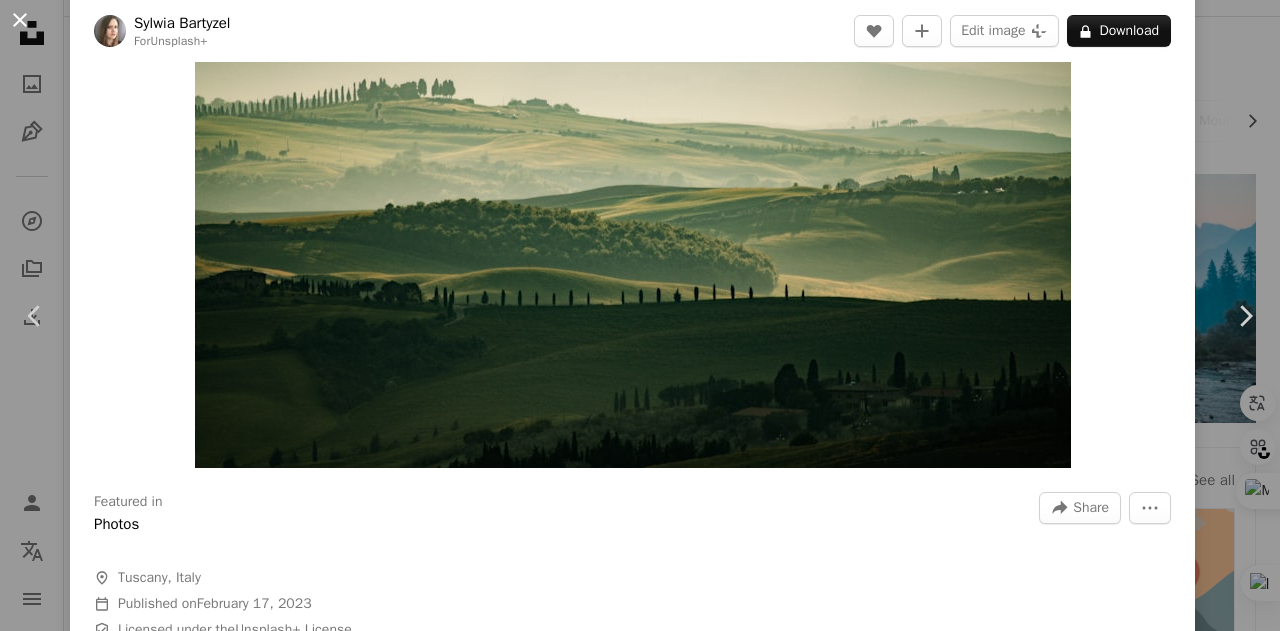 click on "An X shape" at bounding box center (20, 20) 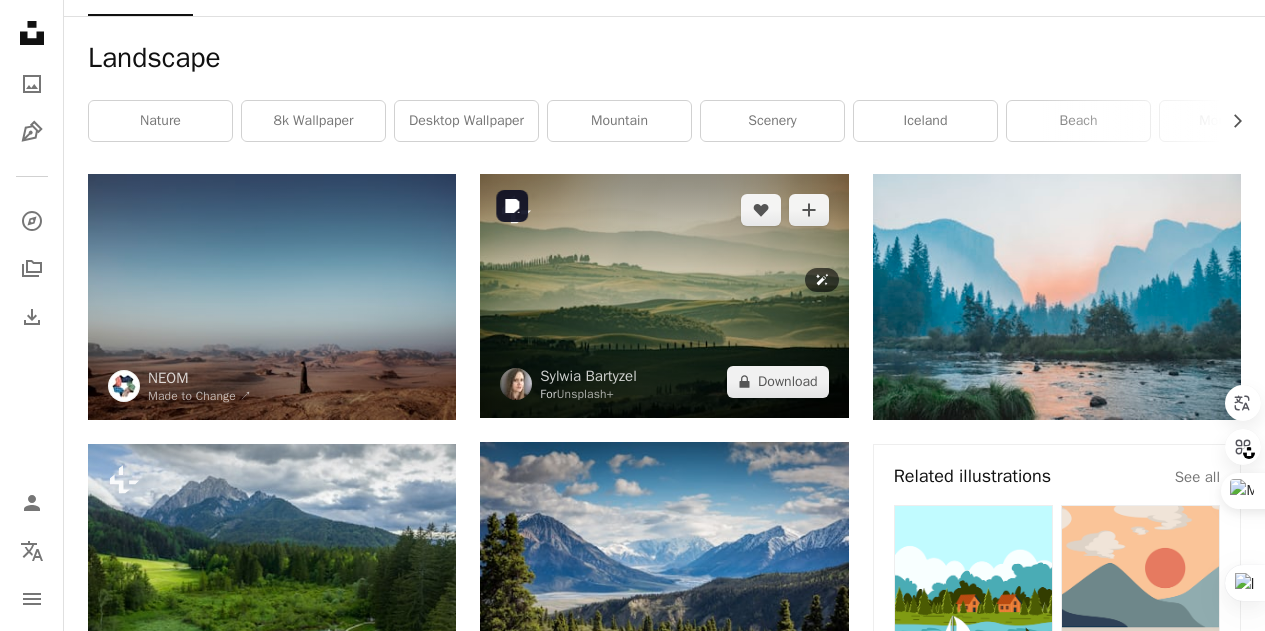 click at bounding box center [664, 296] 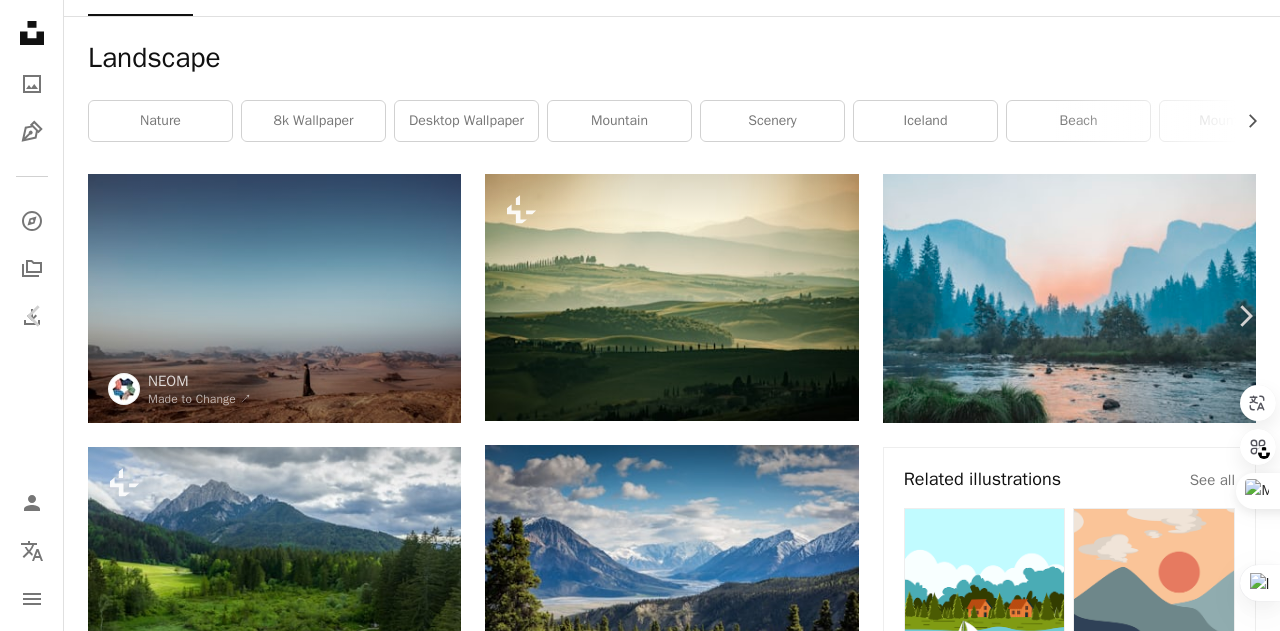 click on "An X shape" at bounding box center [20, 20] 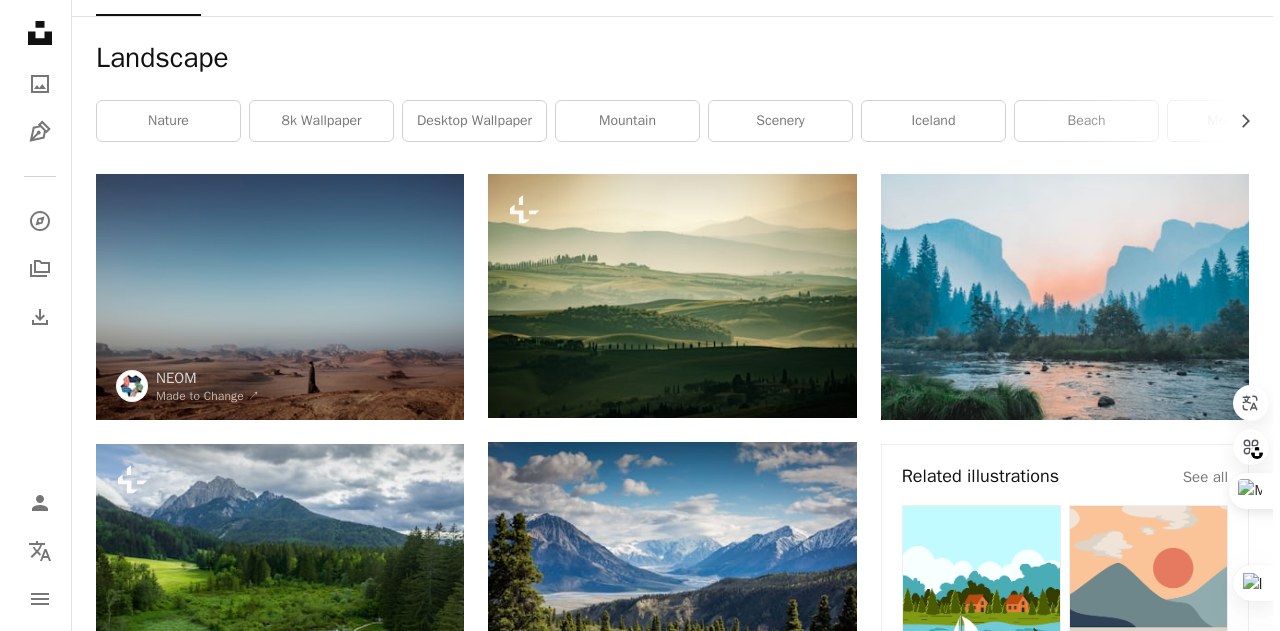 scroll, scrollTop: 300, scrollLeft: 0, axis: vertical 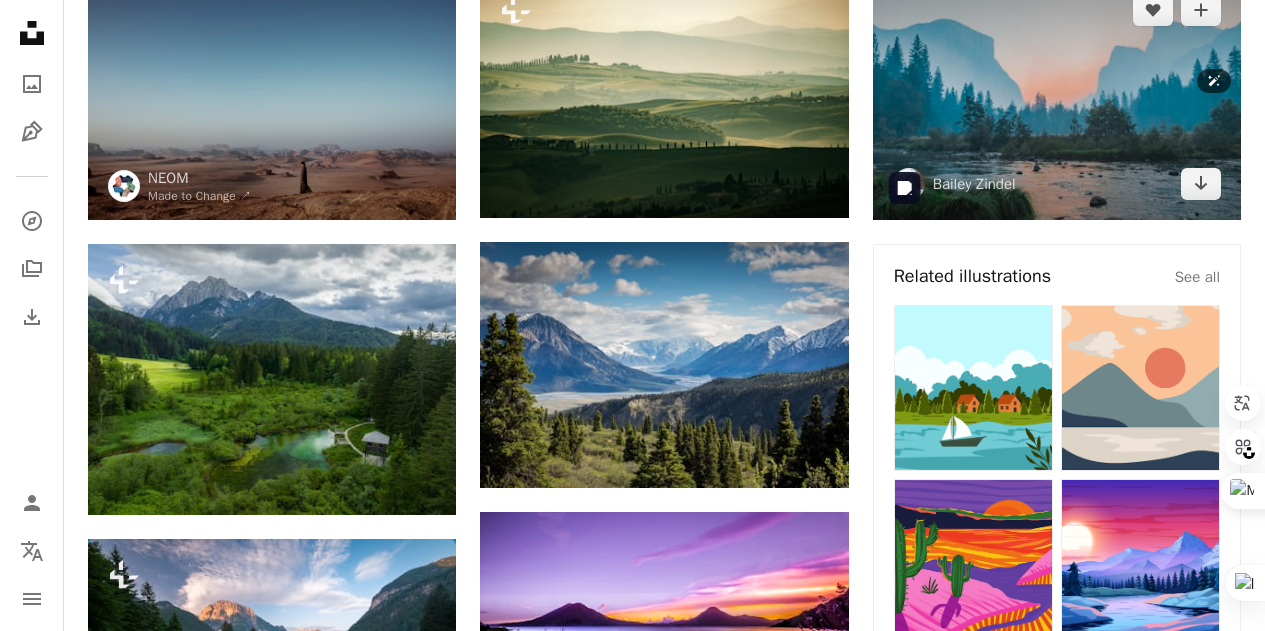 click at bounding box center [1057, 97] 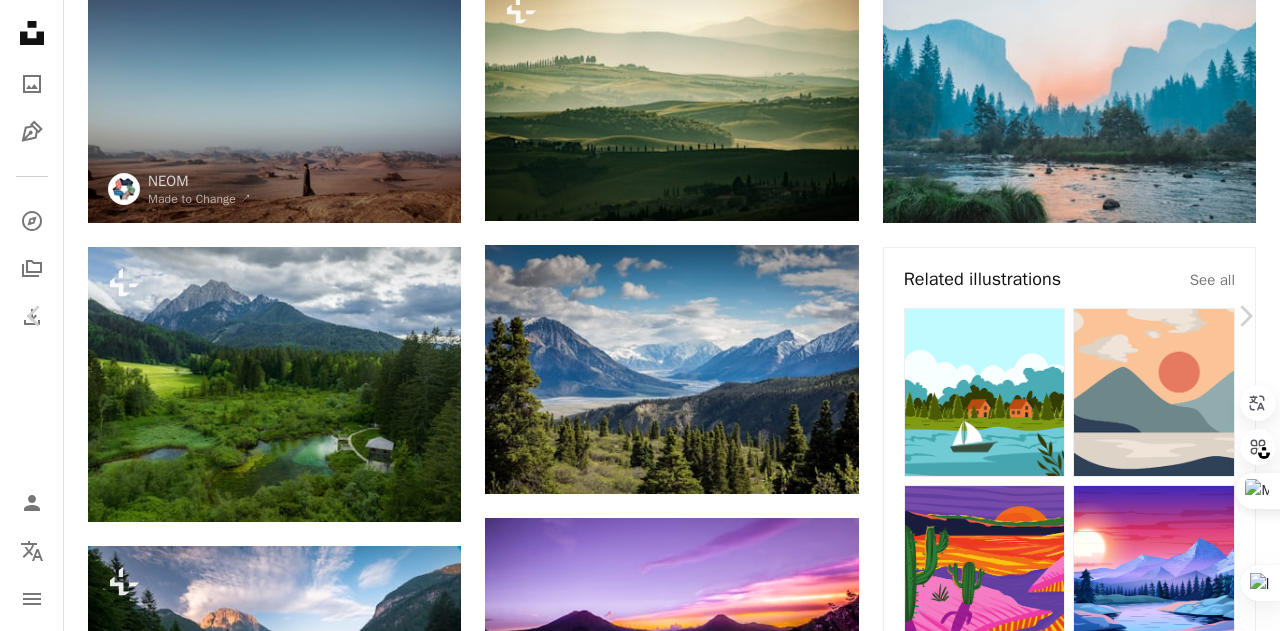 click on "An X shape" at bounding box center [20, 20] 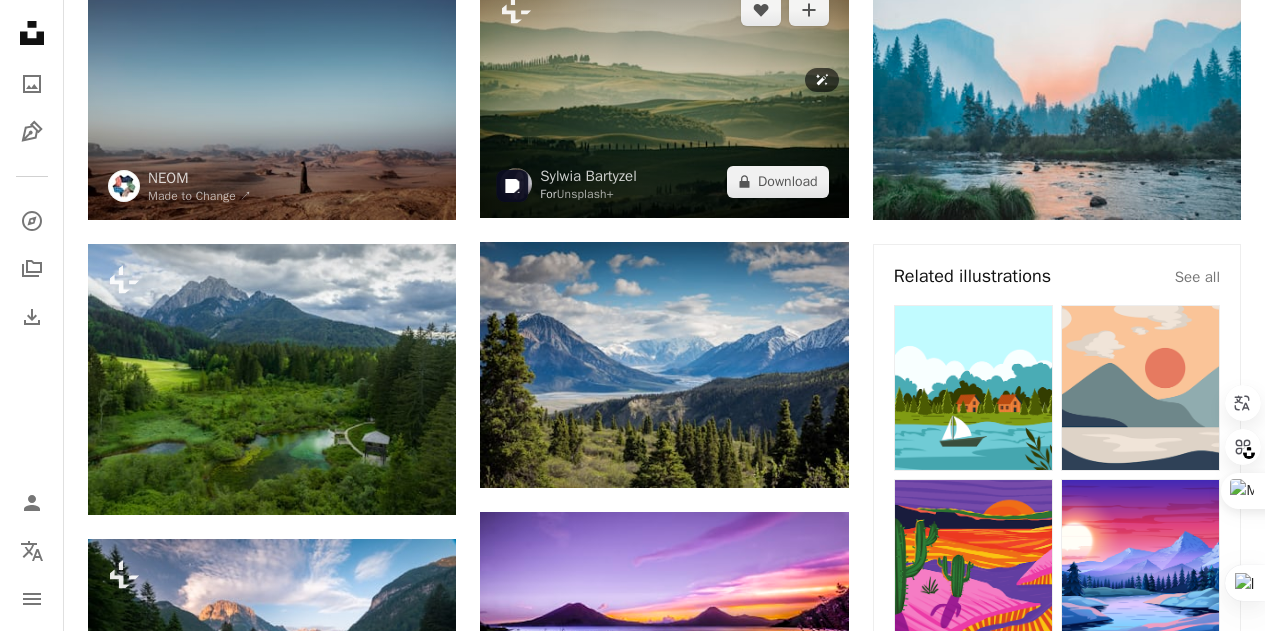 click at bounding box center [664, 96] 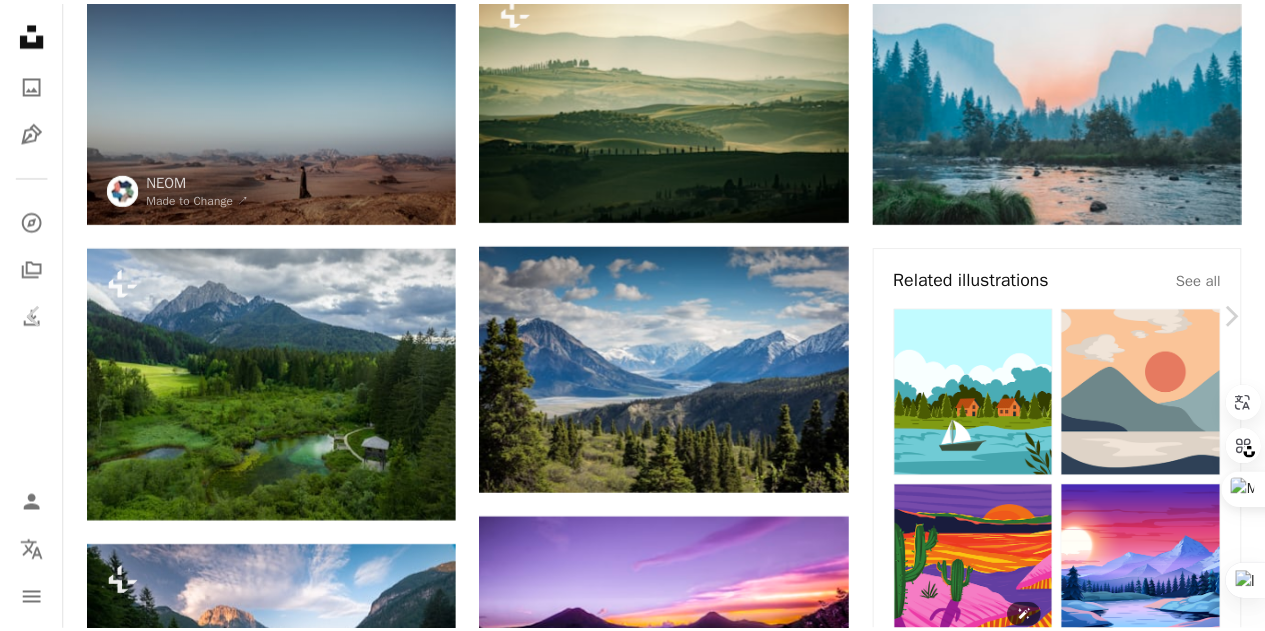 scroll, scrollTop: 300, scrollLeft: 0, axis: vertical 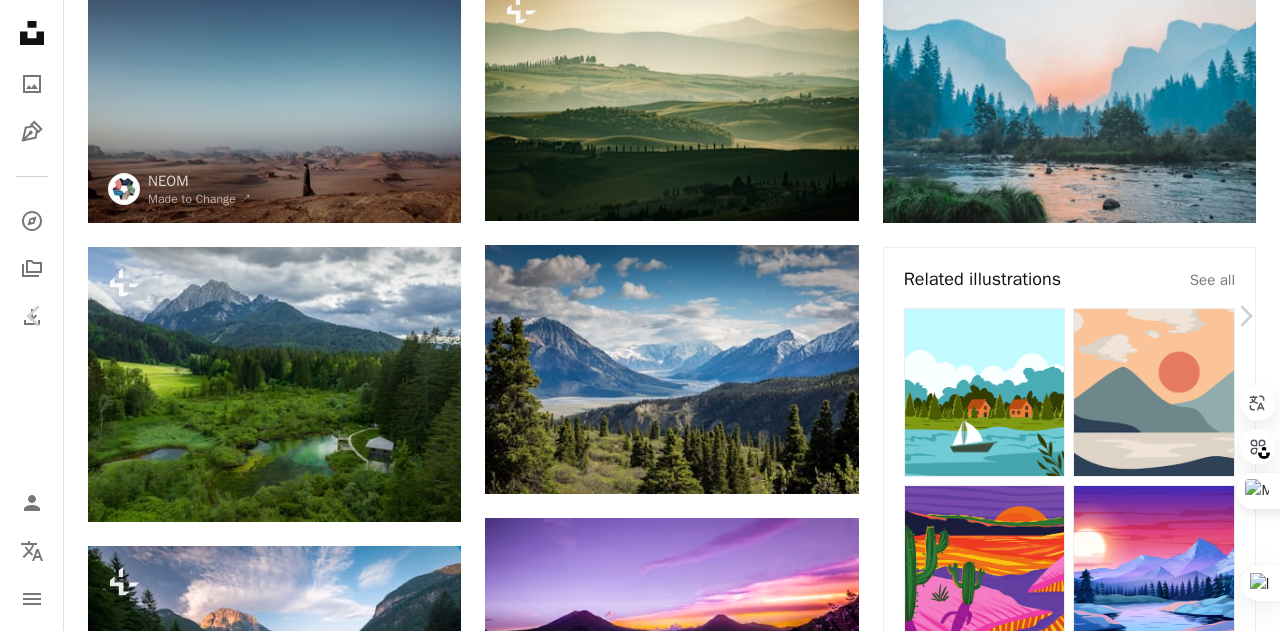 click on "A lock   Download" at bounding box center (1119, 4237) 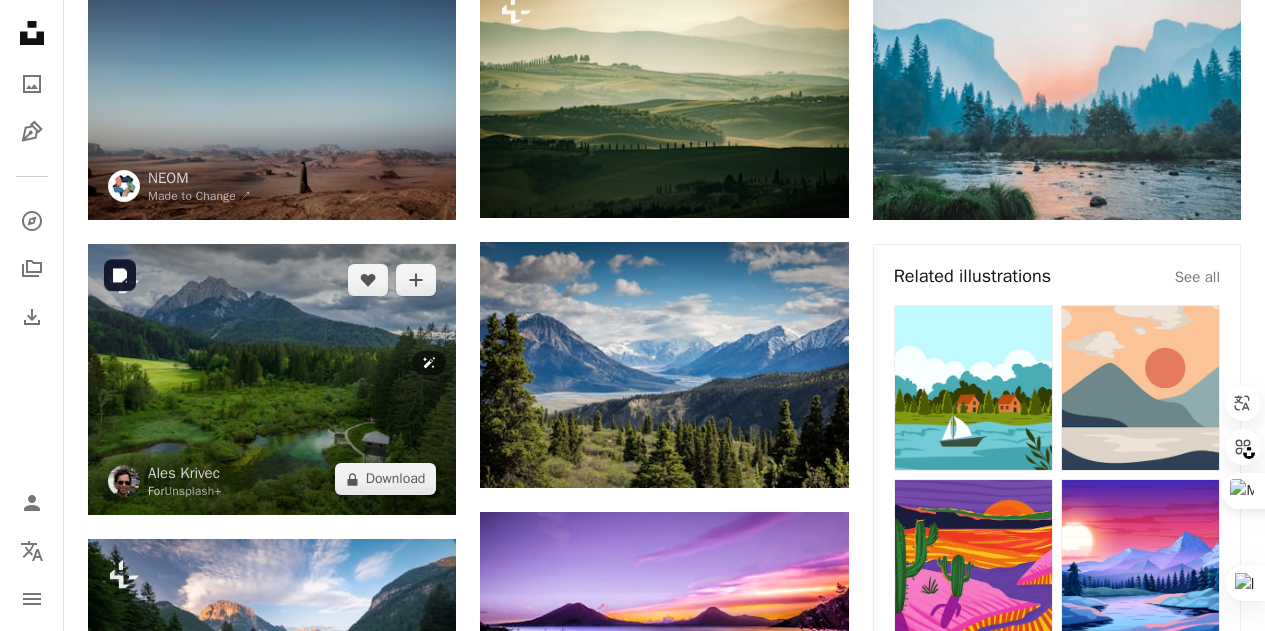 click at bounding box center [272, 380] 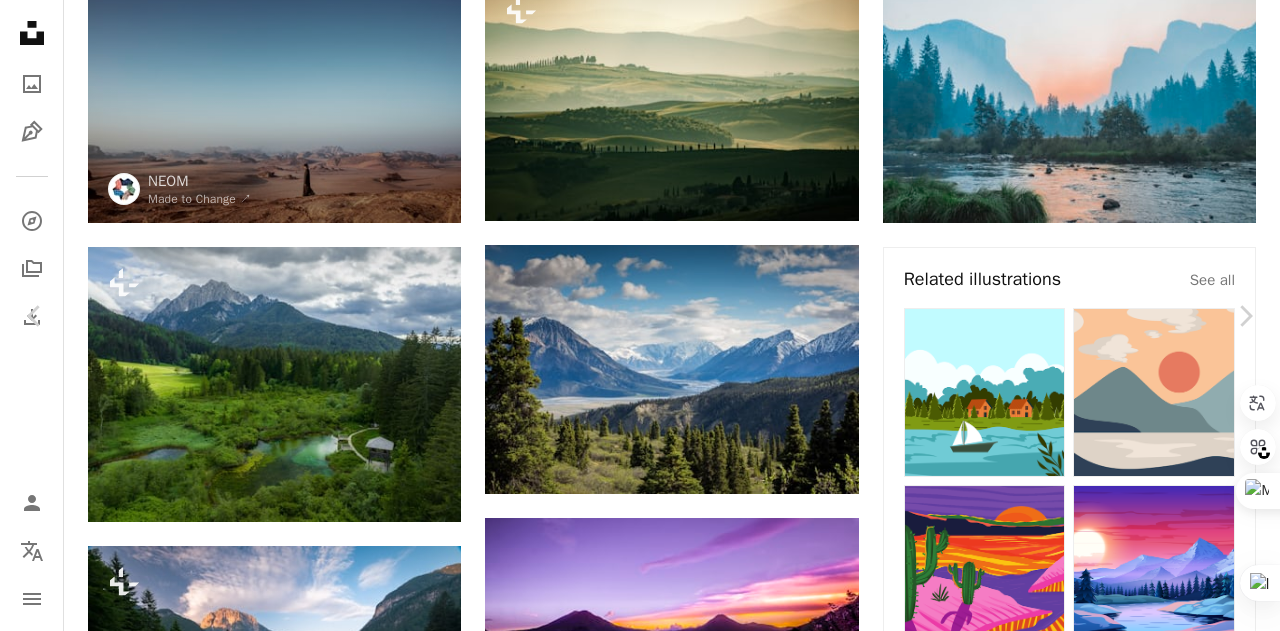 click on "An X shape" at bounding box center [20, 20] 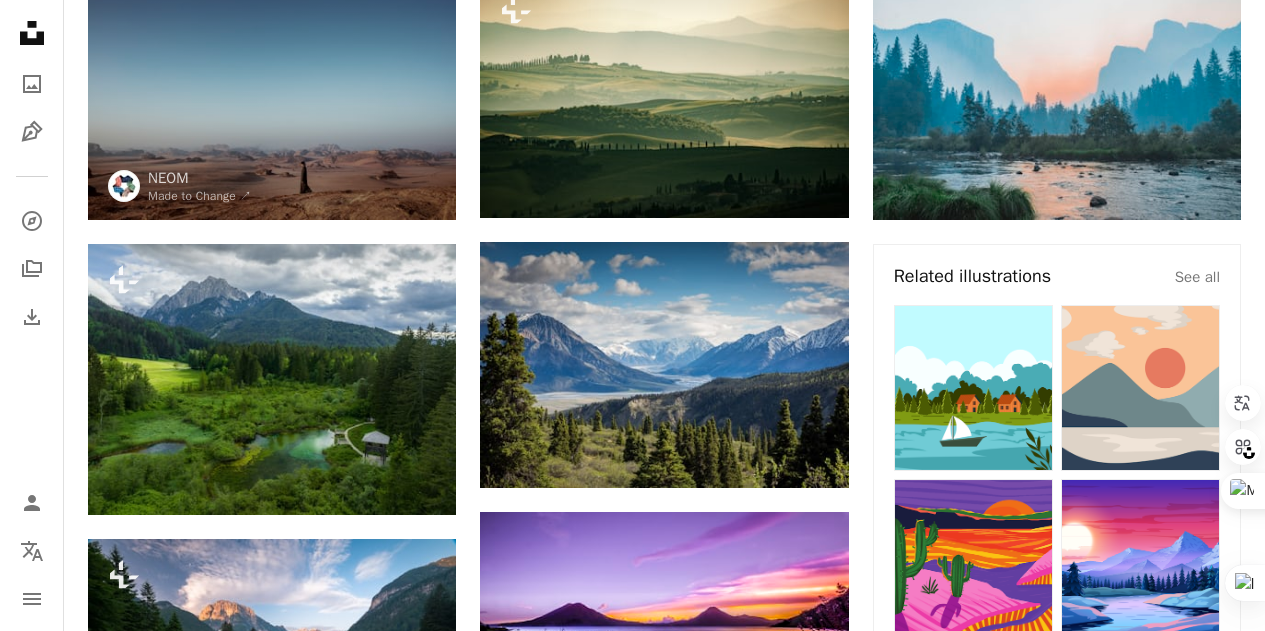 drag, startPoint x: 42, startPoint y: 404, endPoint x: 37, endPoint y: 393, distance: 12.083046 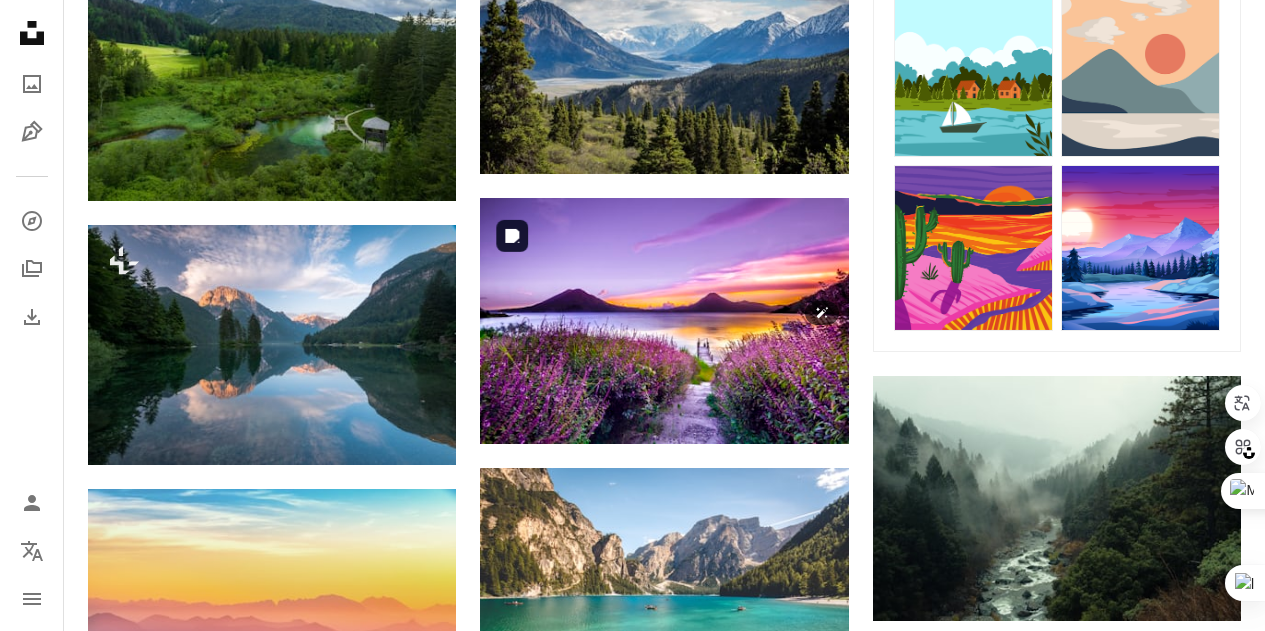 scroll, scrollTop: 800, scrollLeft: 0, axis: vertical 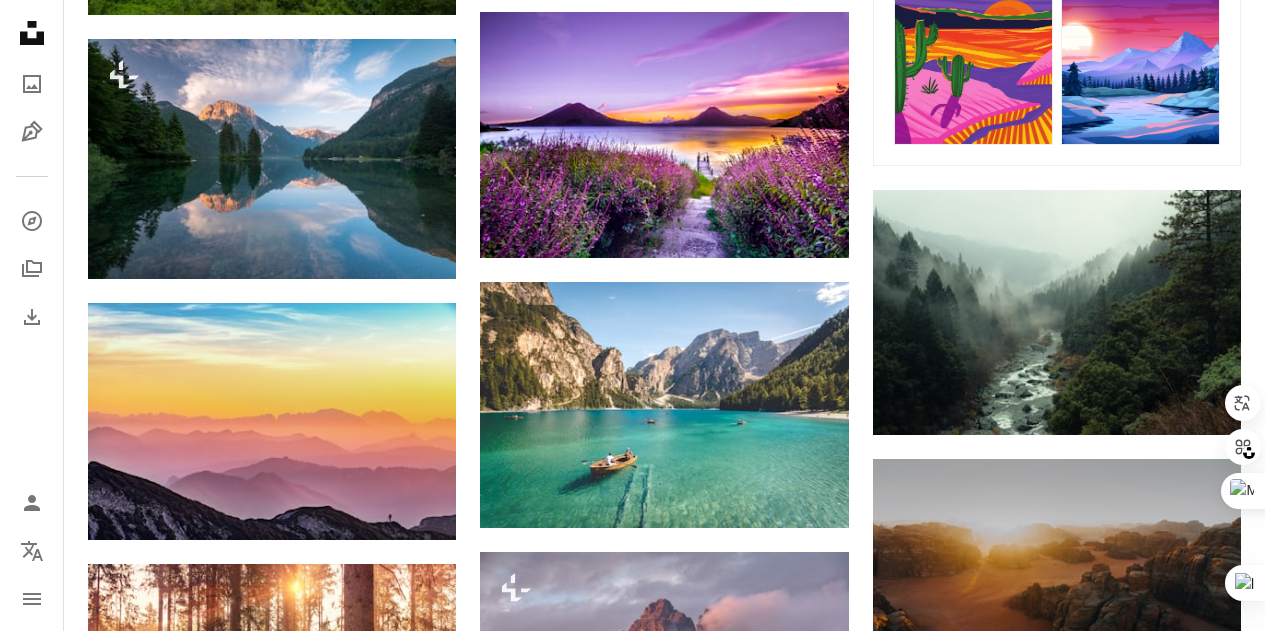 click on "Unsplash logo Unsplash Home A photo Pen Tool A compass A stack of folders Download Person Localization icon navigation menu" at bounding box center [32, 315] 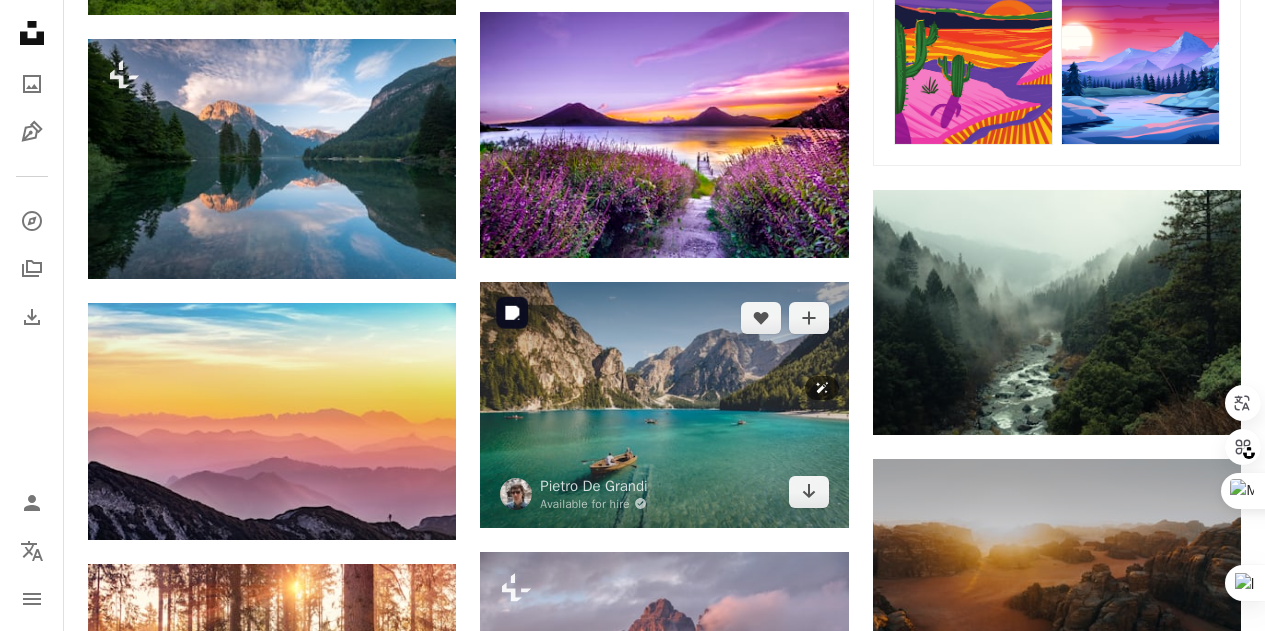 click at bounding box center (664, 405) 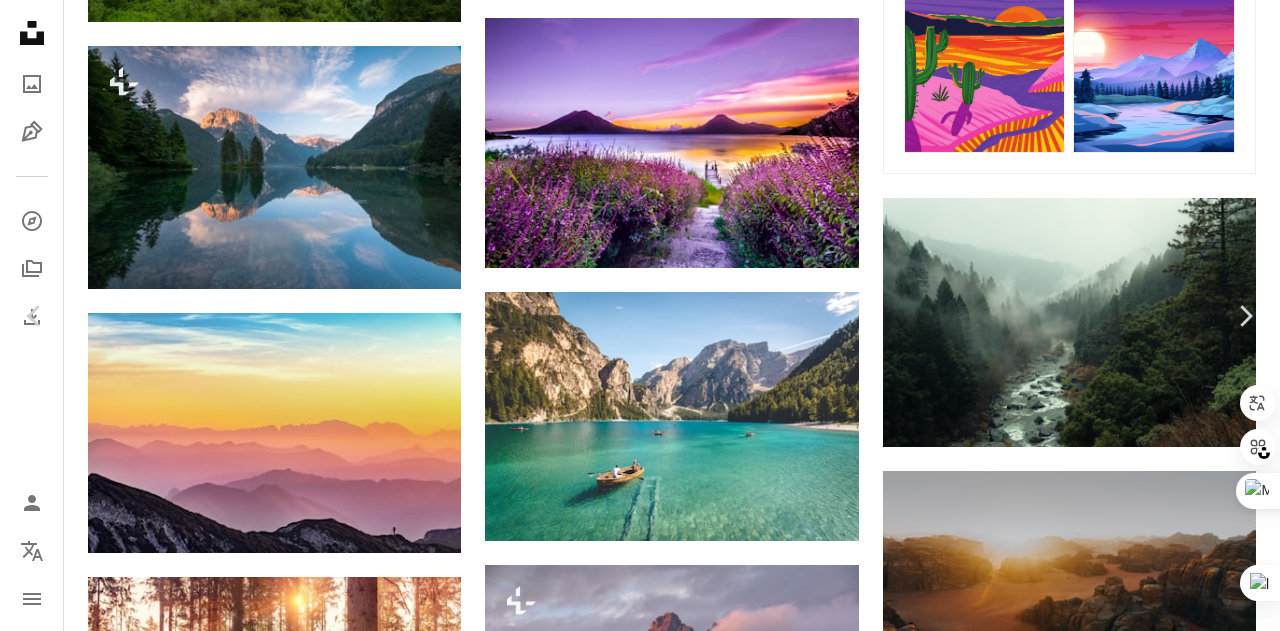 click on "An X shape" at bounding box center [20, 20] 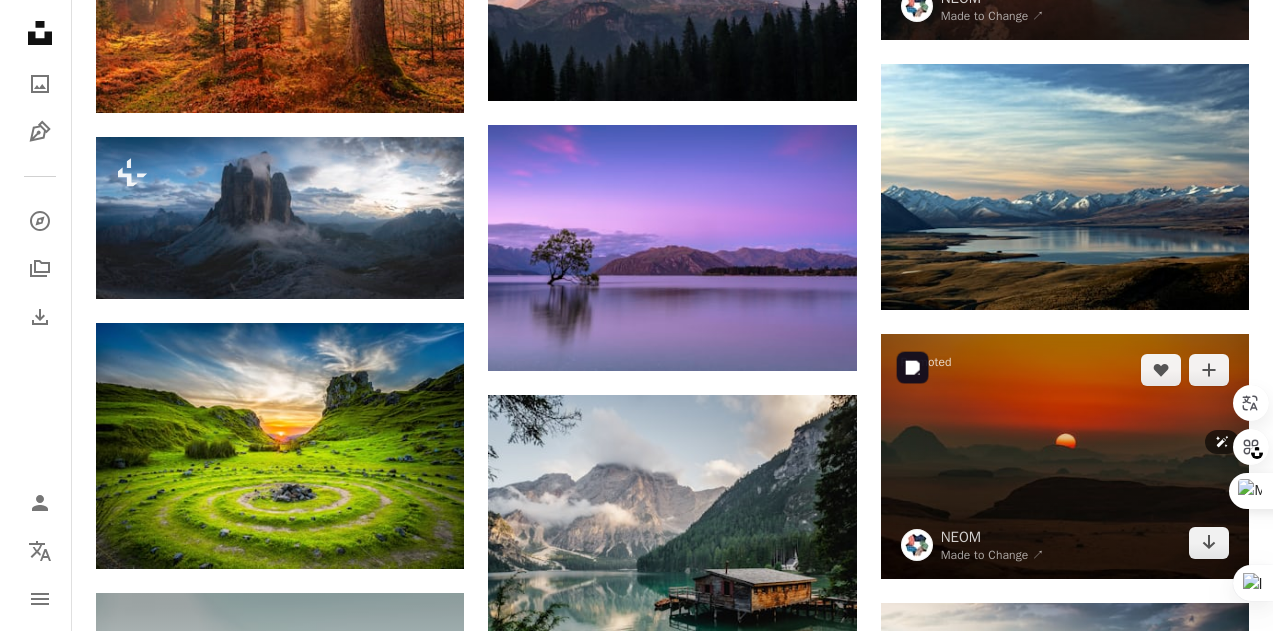 scroll, scrollTop: 1500, scrollLeft: 0, axis: vertical 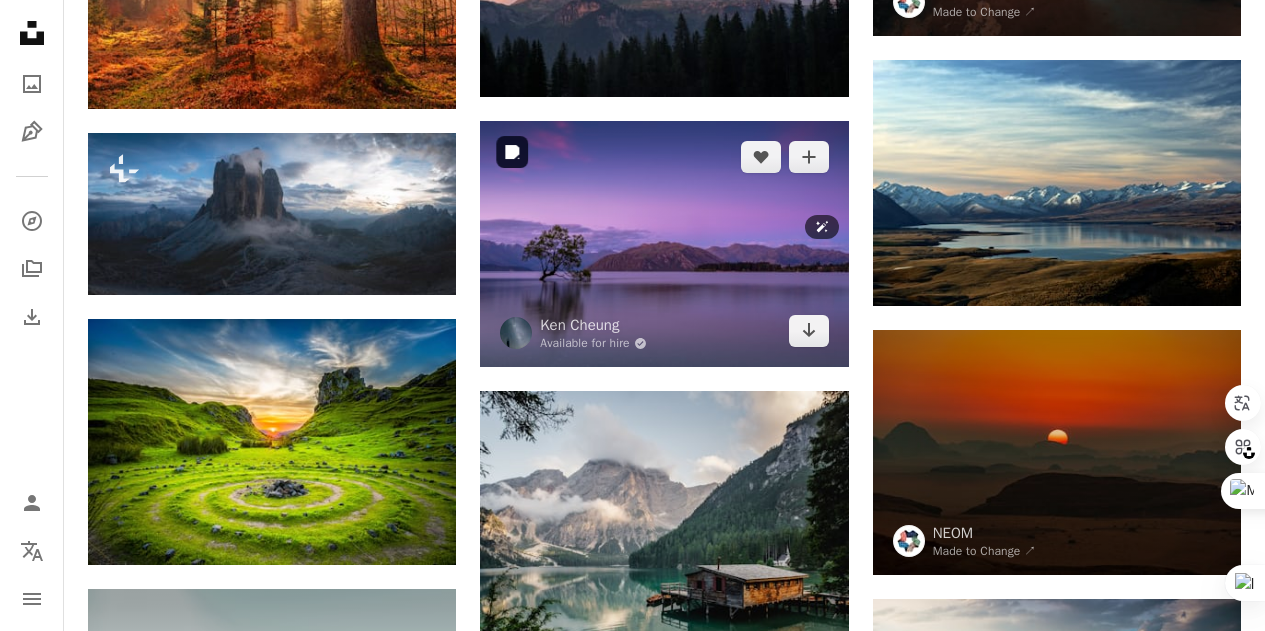 click at bounding box center (664, 244) 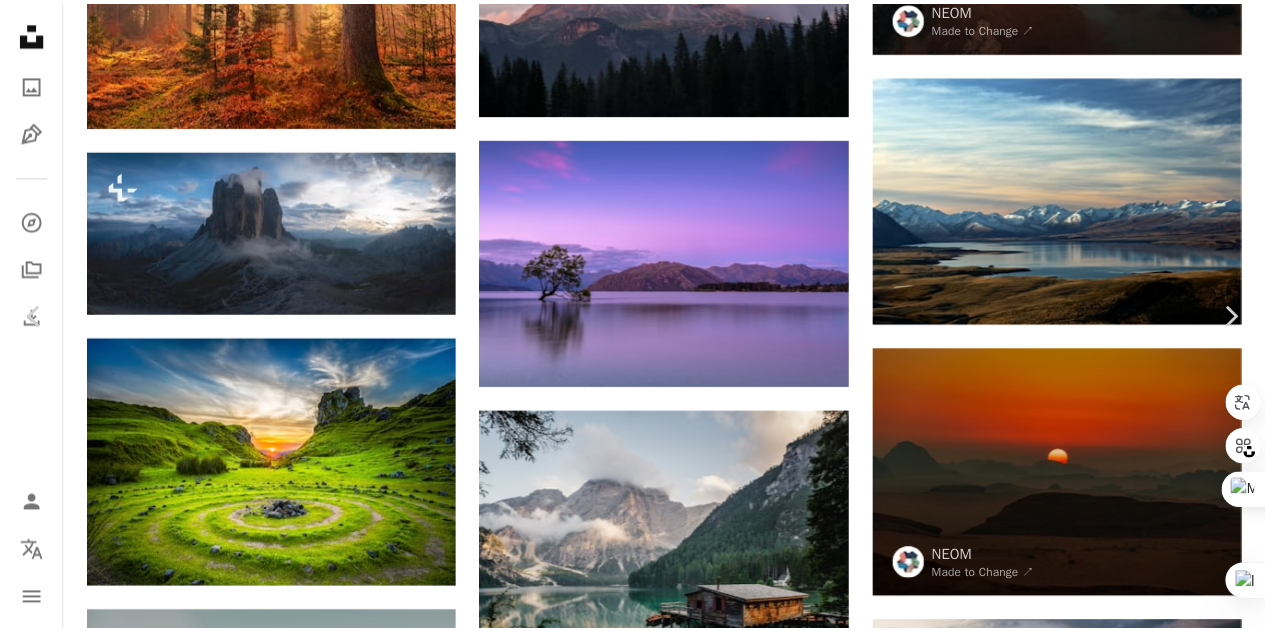 scroll, scrollTop: 100, scrollLeft: 0, axis: vertical 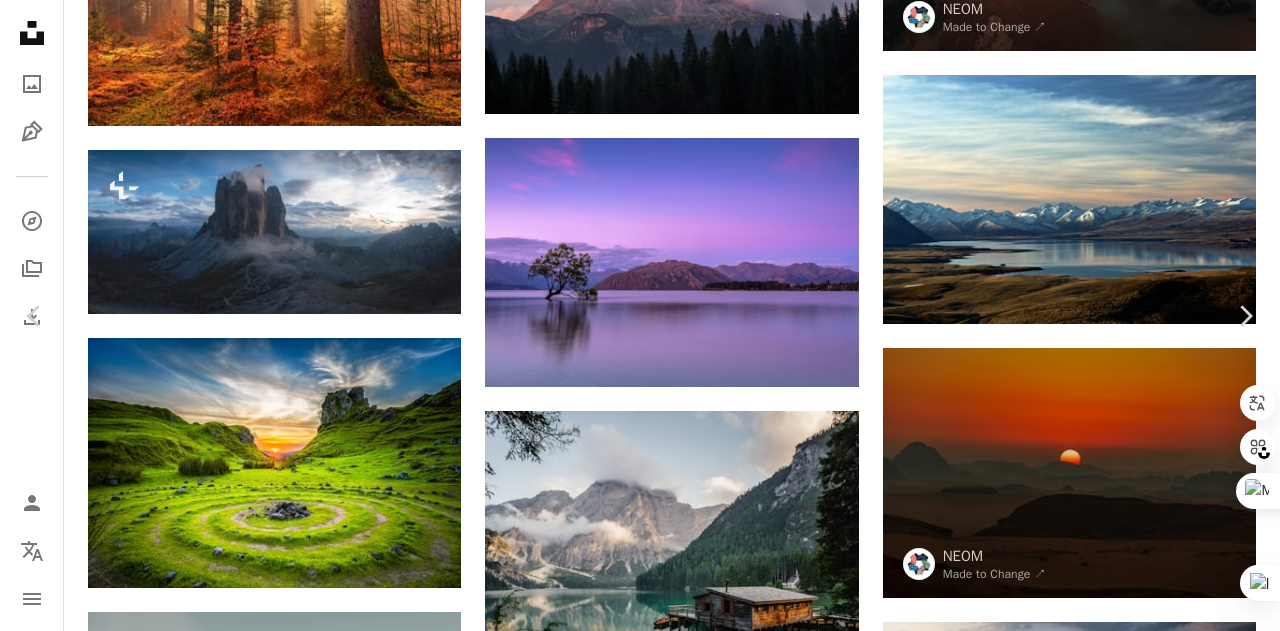 click on "An X shape" at bounding box center [20, 20] 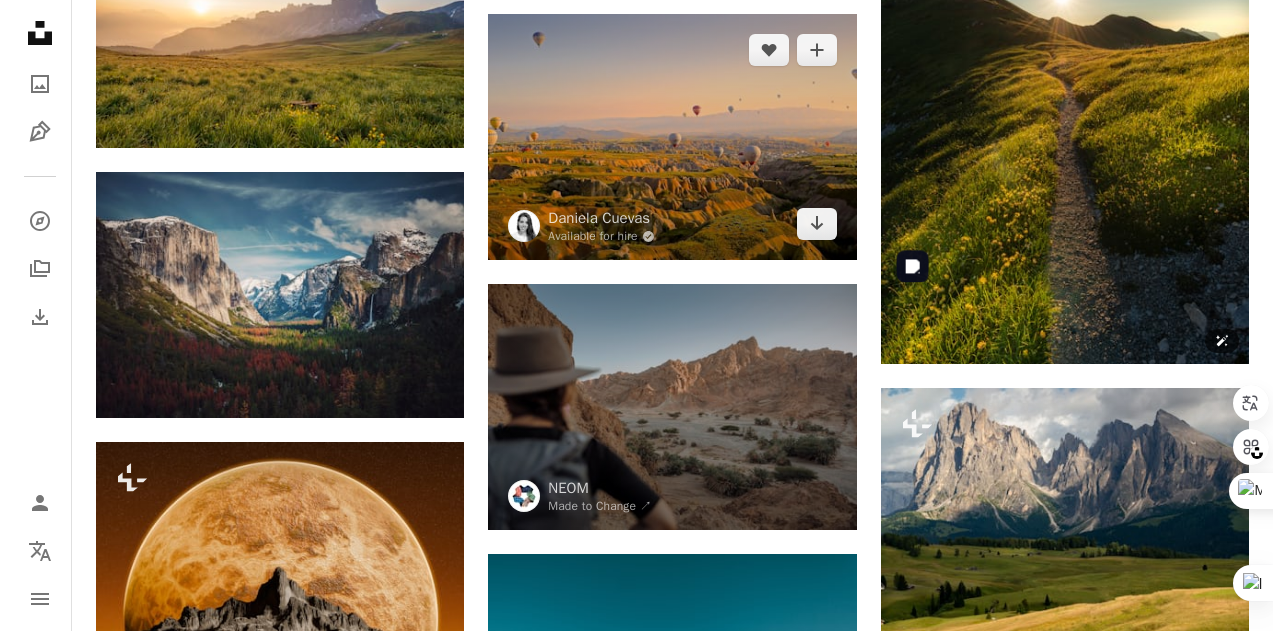 scroll, scrollTop: 2400, scrollLeft: 0, axis: vertical 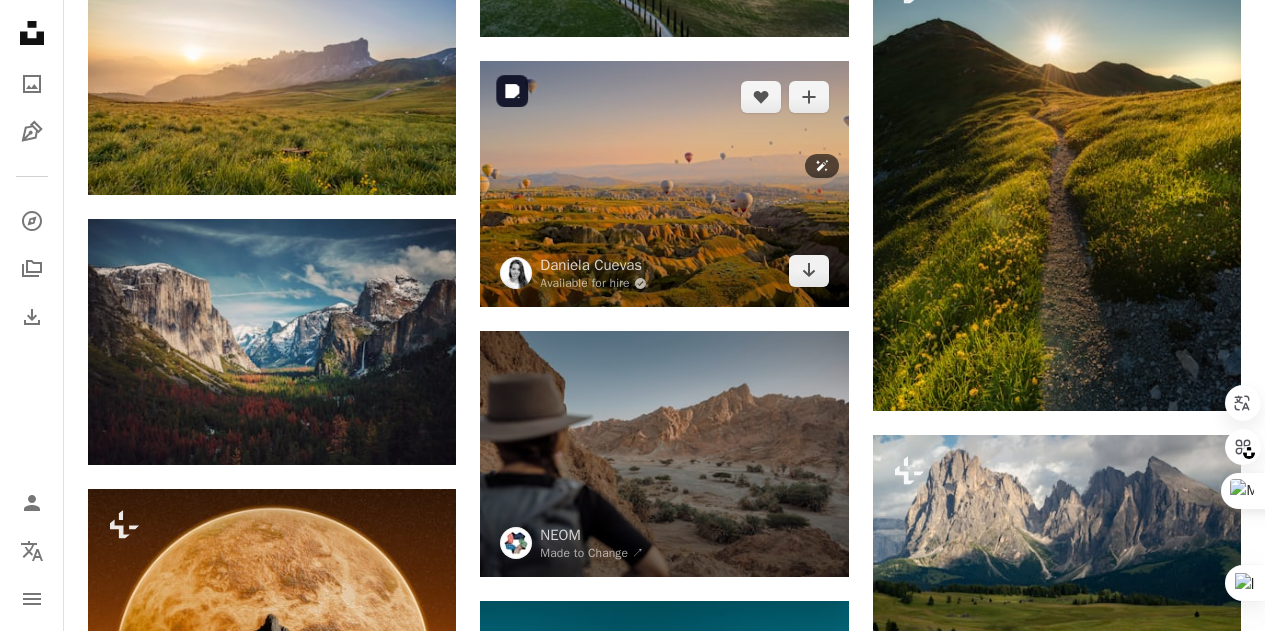 click at bounding box center [664, 184] 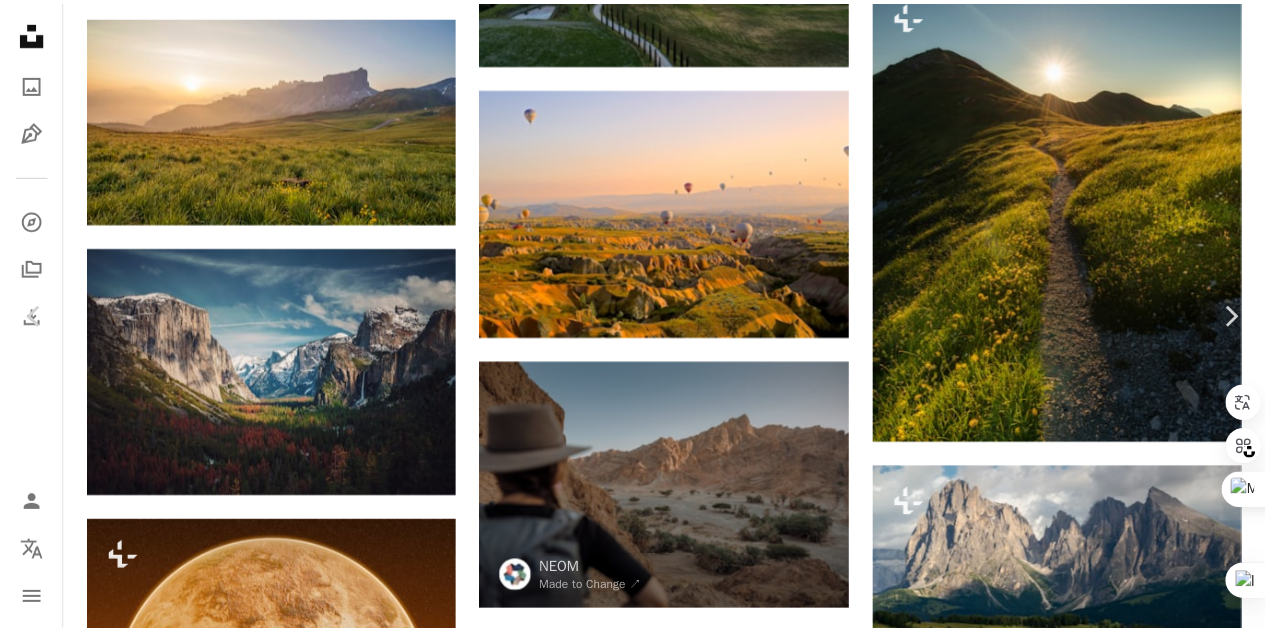 scroll, scrollTop: 0, scrollLeft: 0, axis: both 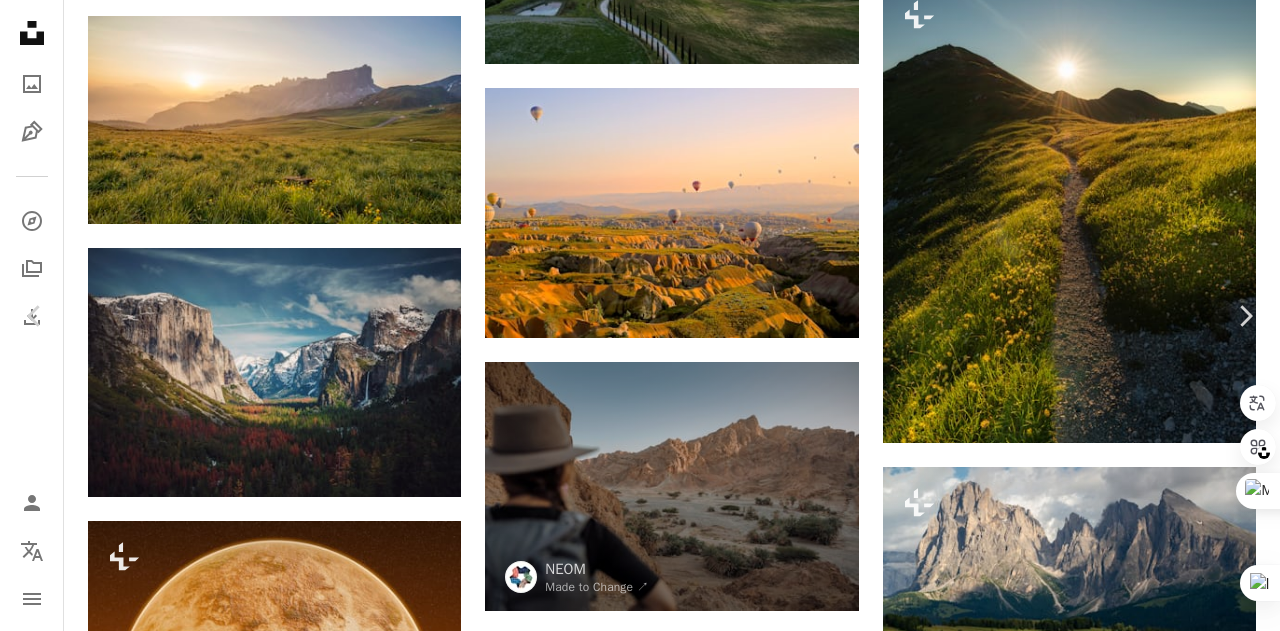 click on "An X shape" at bounding box center [20, 20] 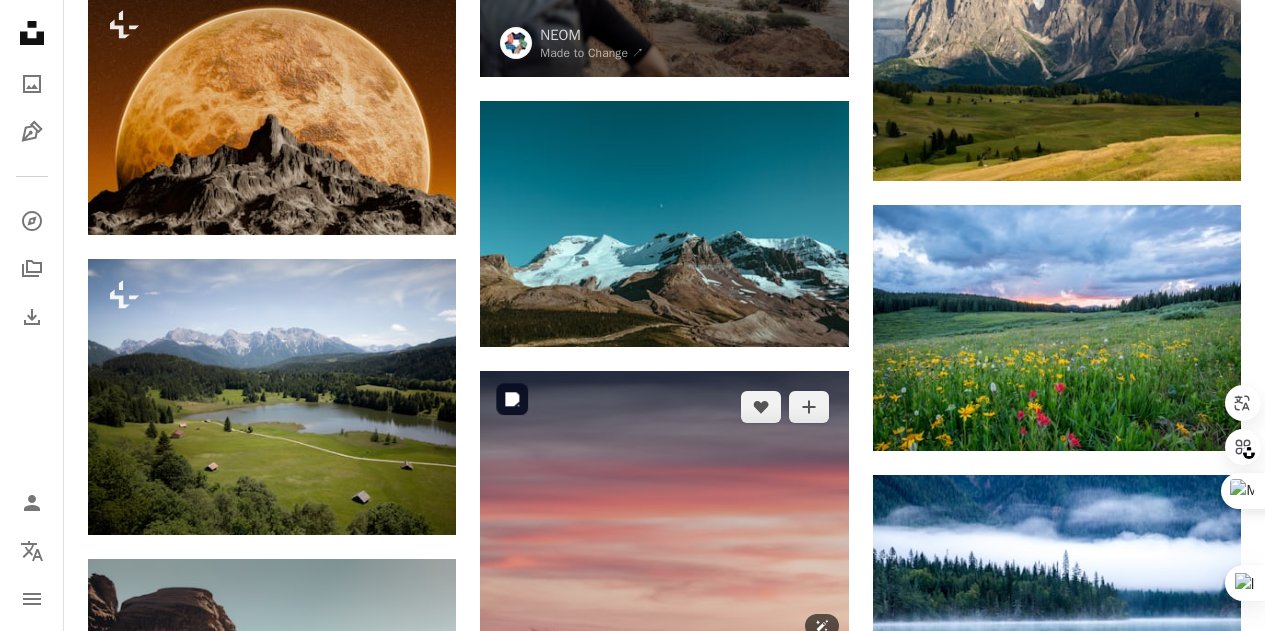 scroll, scrollTop: 3300, scrollLeft: 0, axis: vertical 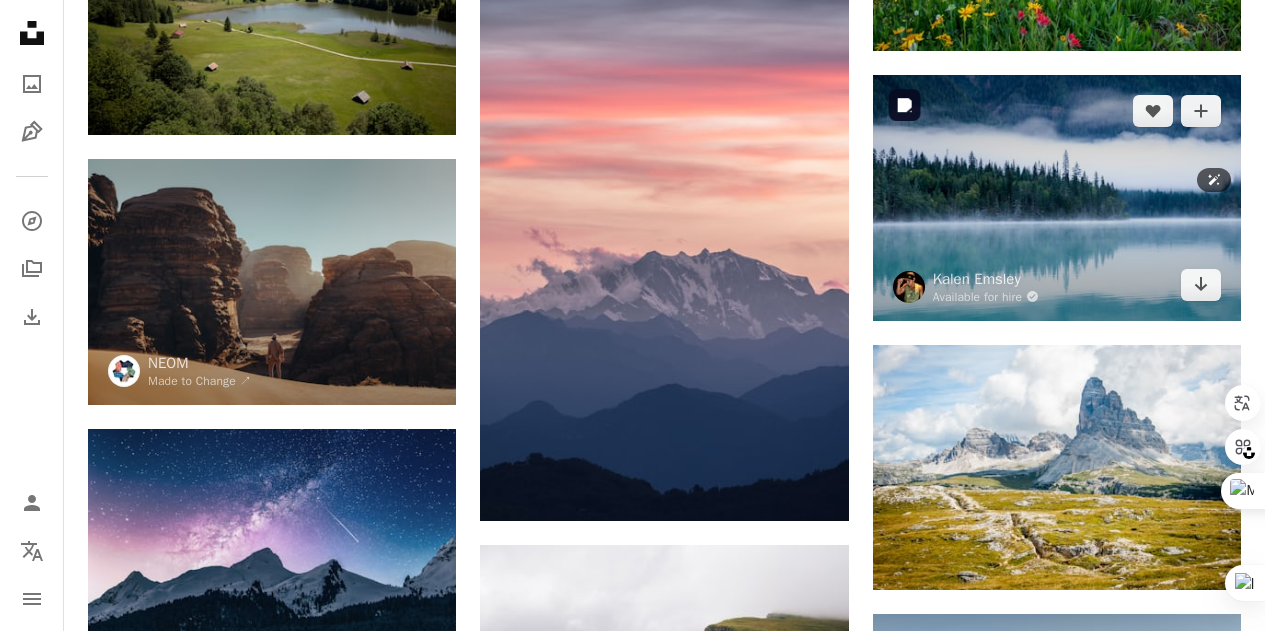 click at bounding box center (1057, 198) 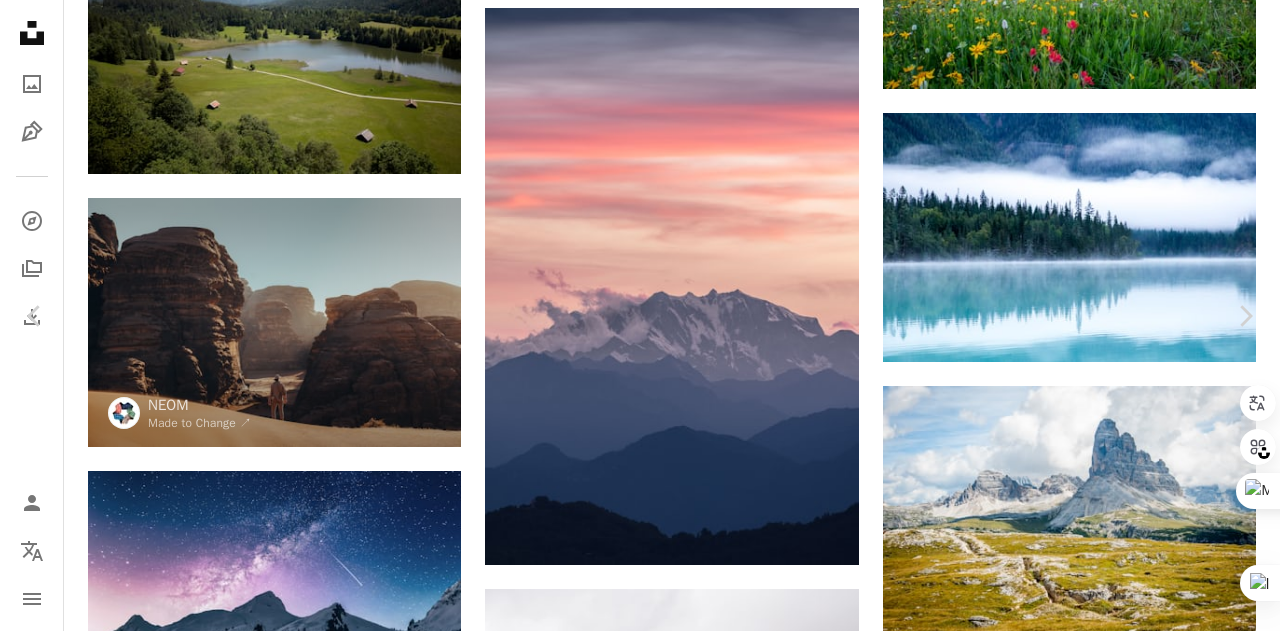 click on "An X shape" at bounding box center [20, 20] 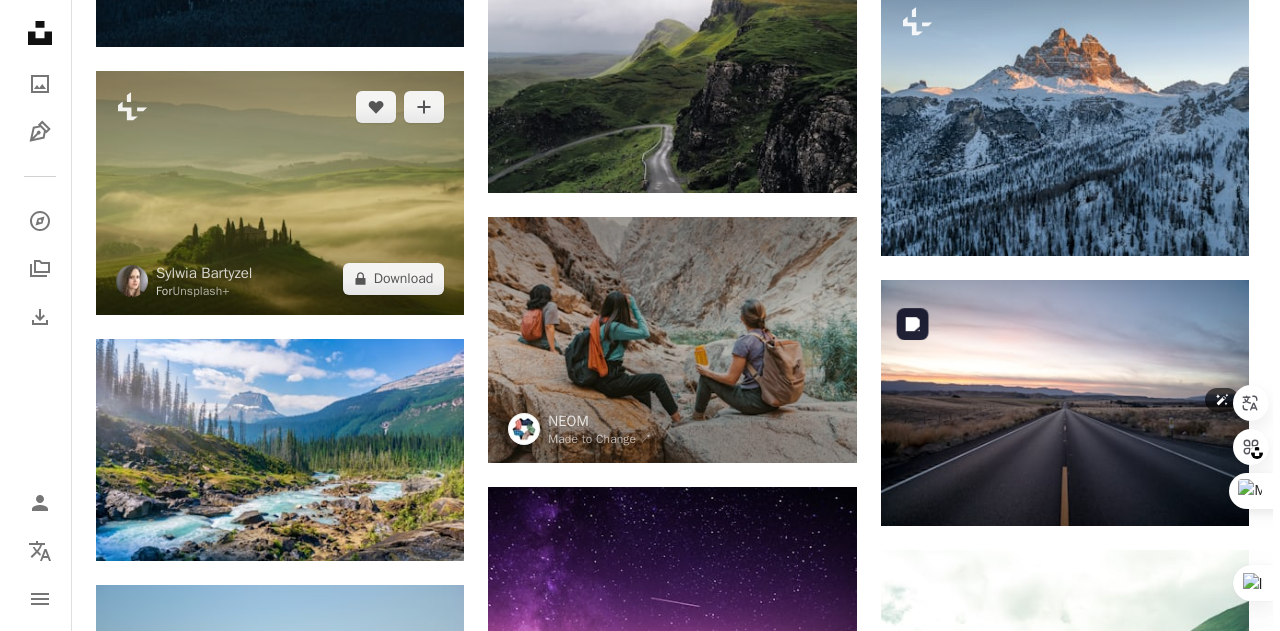 scroll, scrollTop: 3900, scrollLeft: 0, axis: vertical 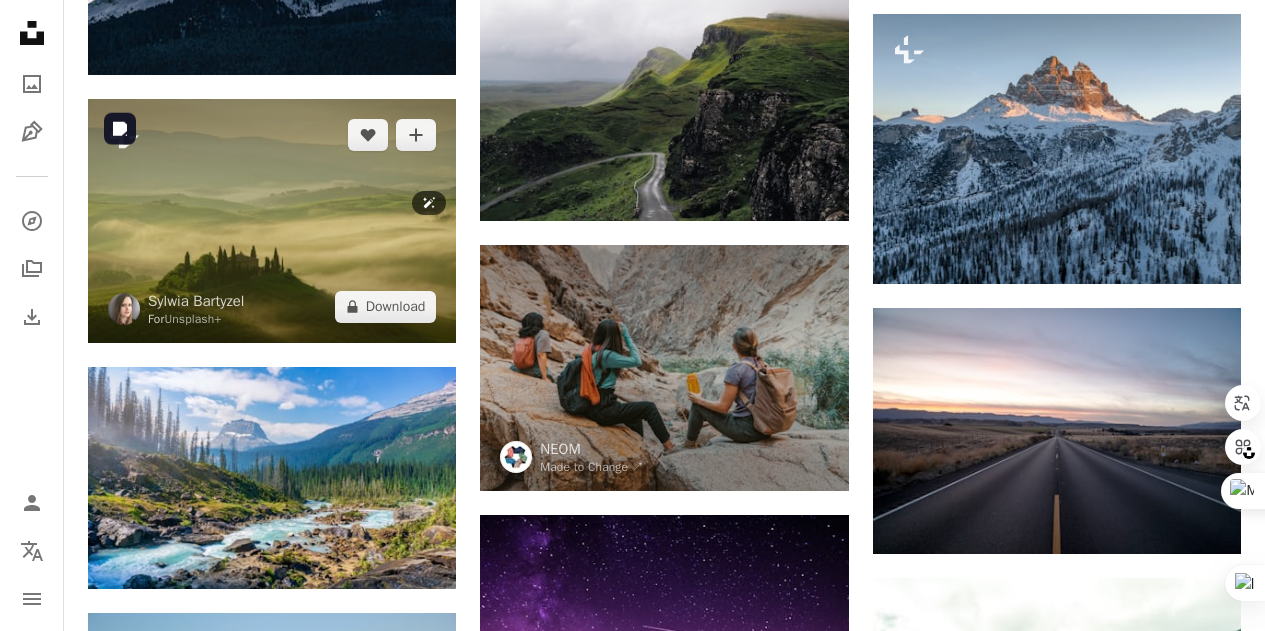 click at bounding box center (272, 221) 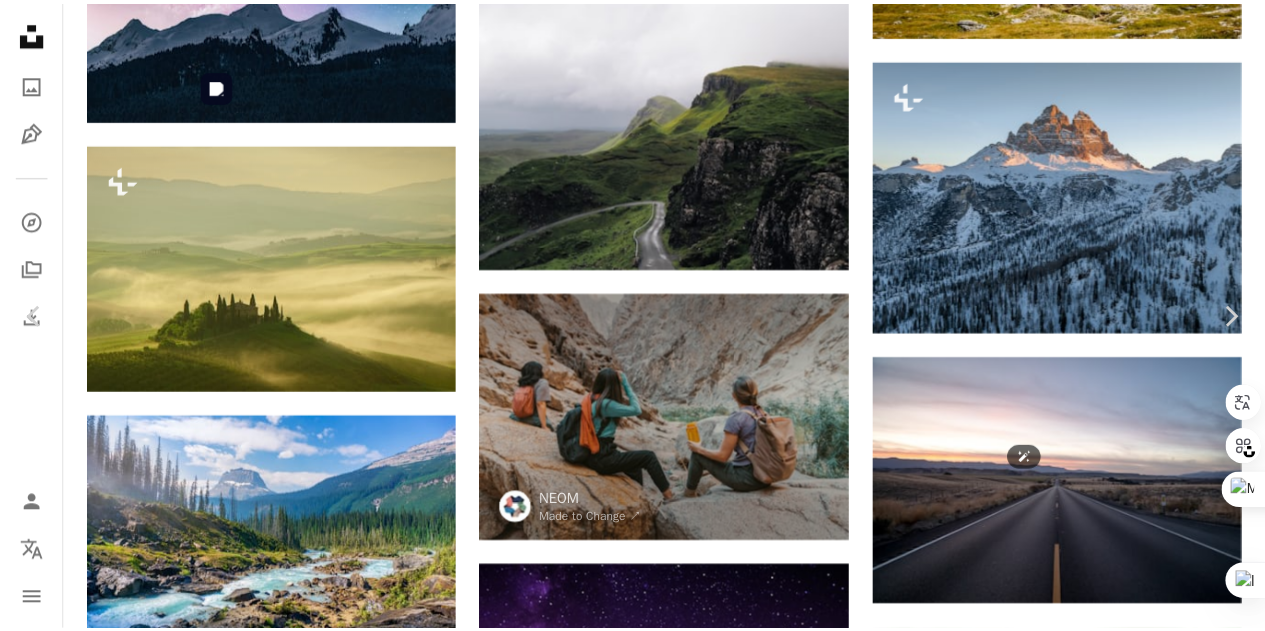scroll, scrollTop: 0, scrollLeft: 0, axis: both 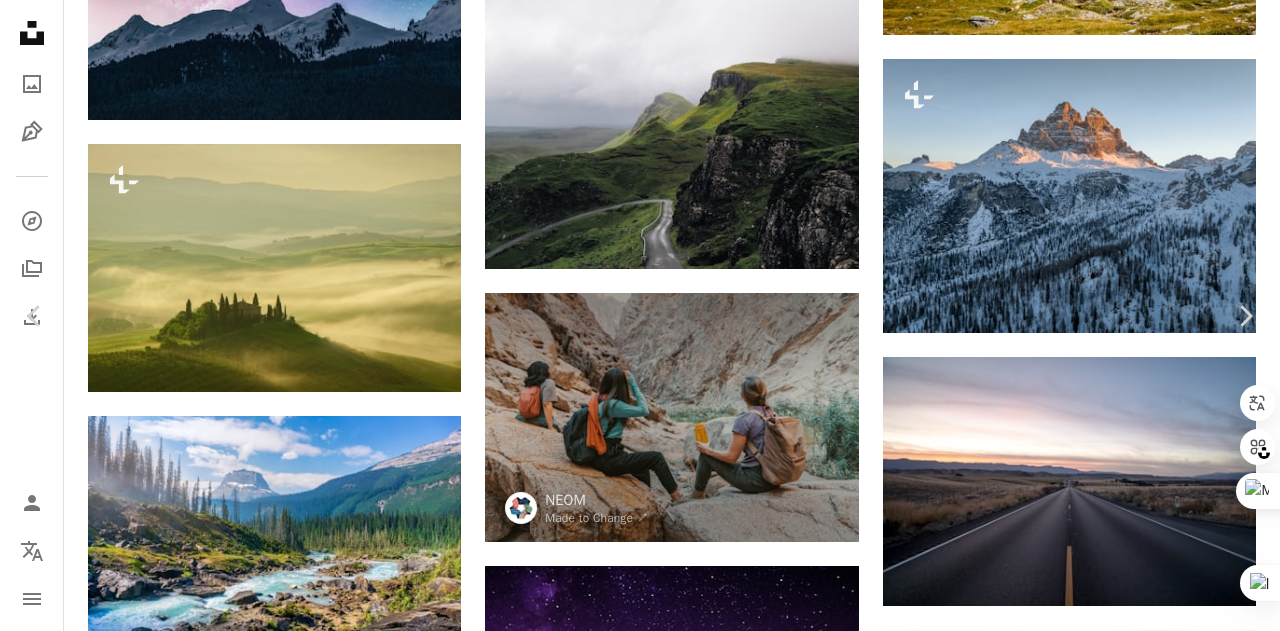 click on "An X shape" at bounding box center (20, 20) 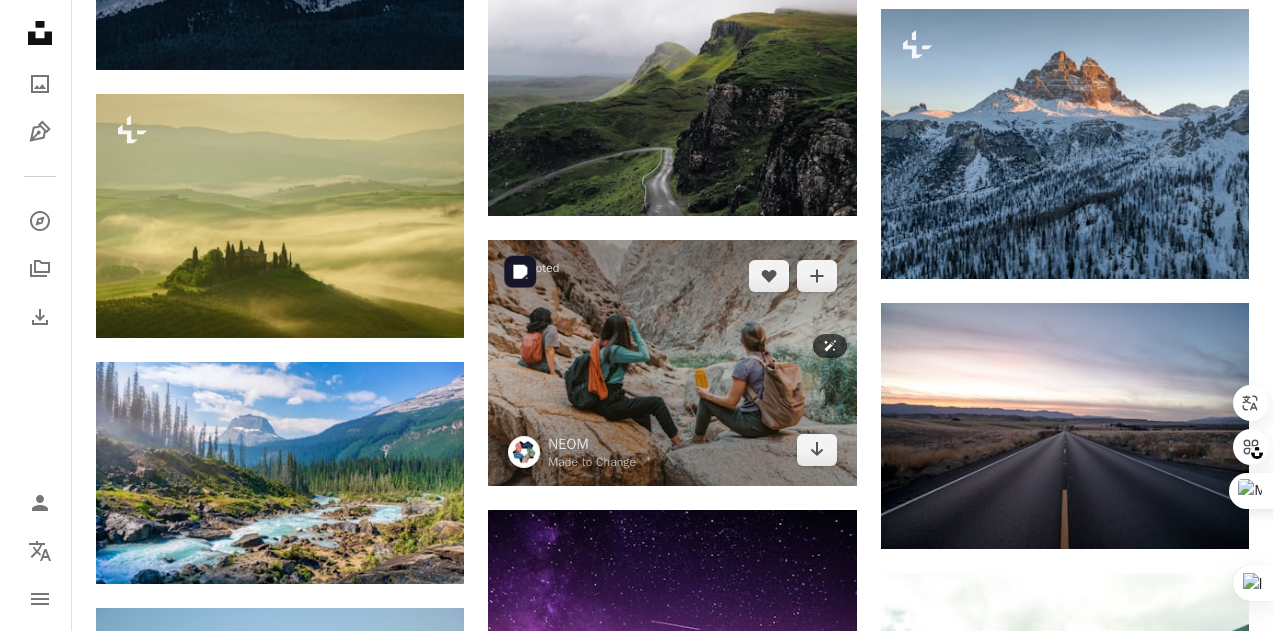 scroll, scrollTop: 4200, scrollLeft: 0, axis: vertical 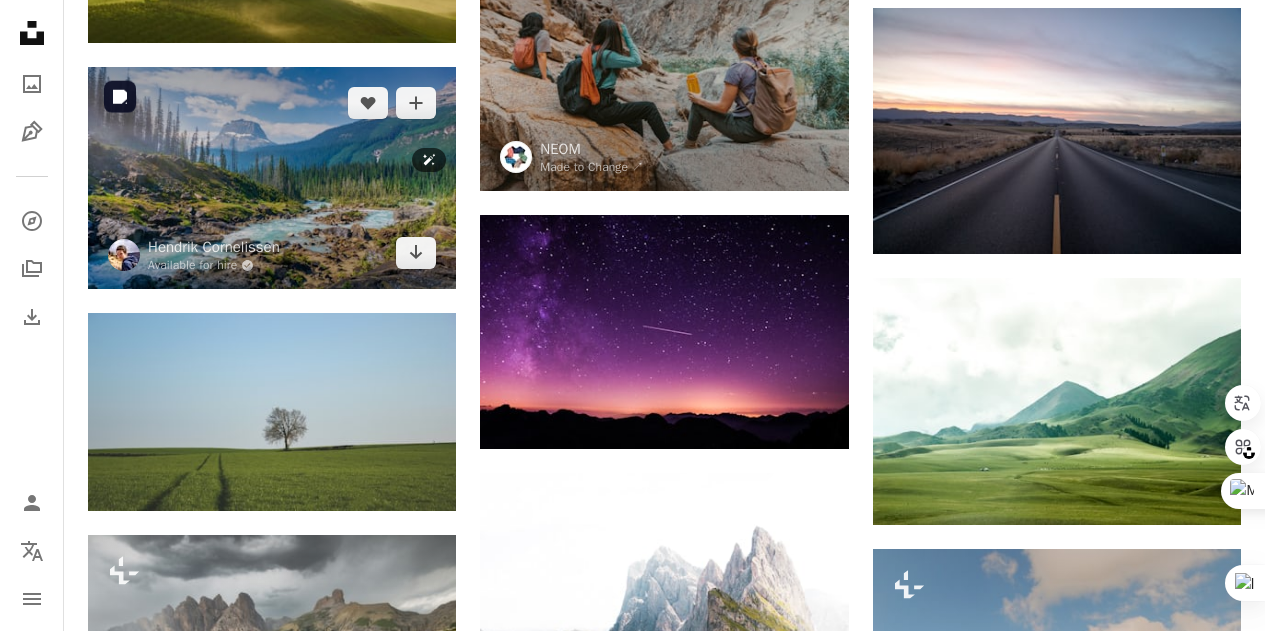 click at bounding box center (272, 178) 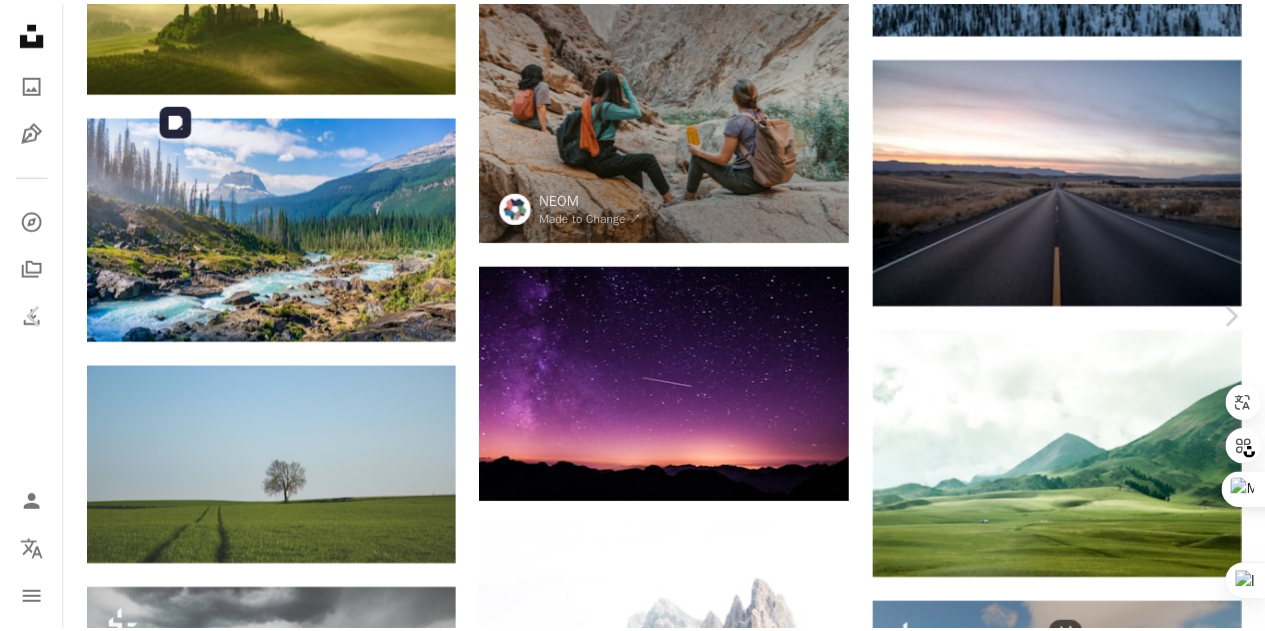 scroll, scrollTop: 200, scrollLeft: 0, axis: vertical 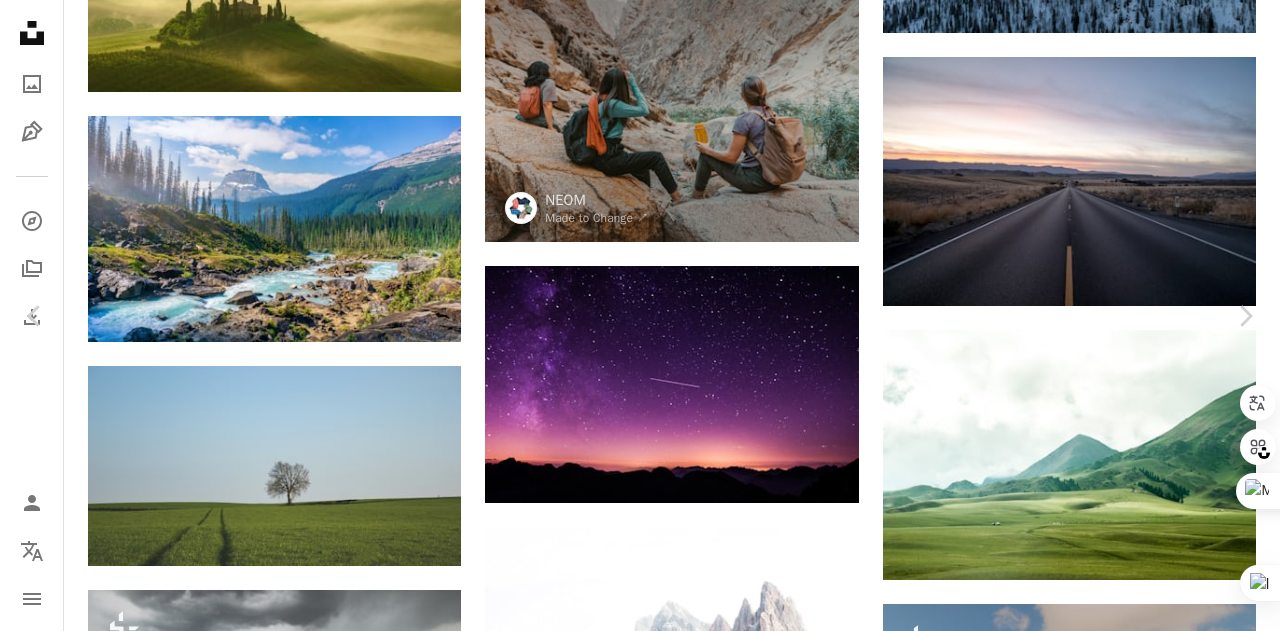 click on "An X shape" at bounding box center (20, 20) 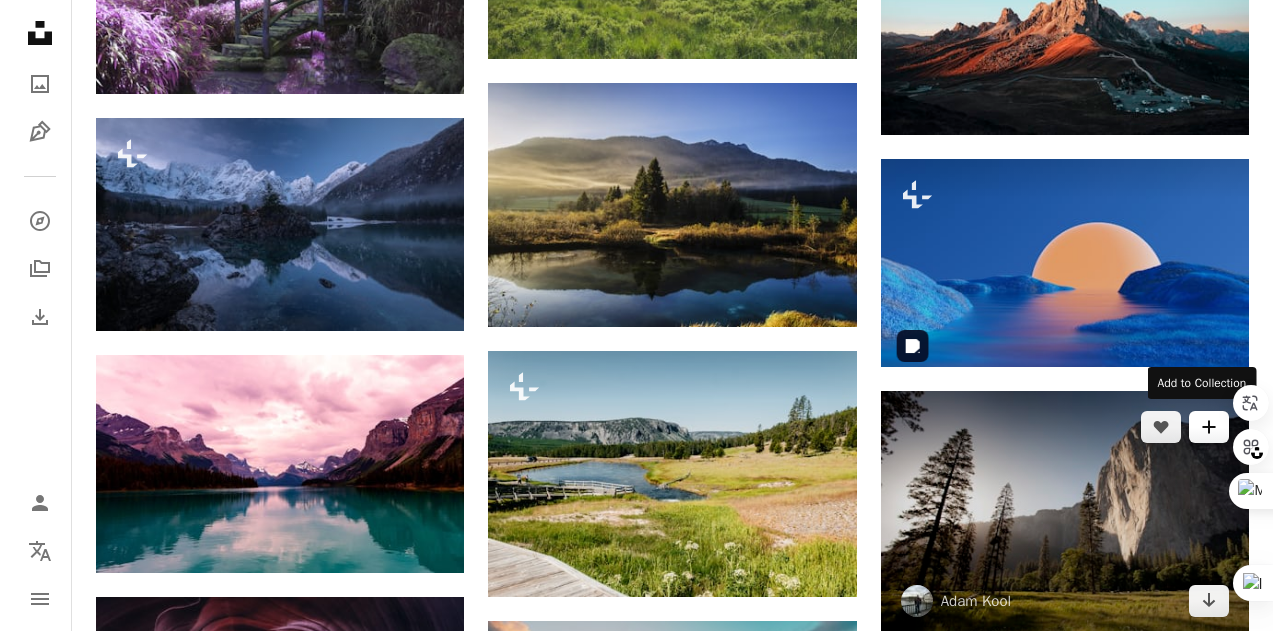 scroll, scrollTop: 5600, scrollLeft: 0, axis: vertical 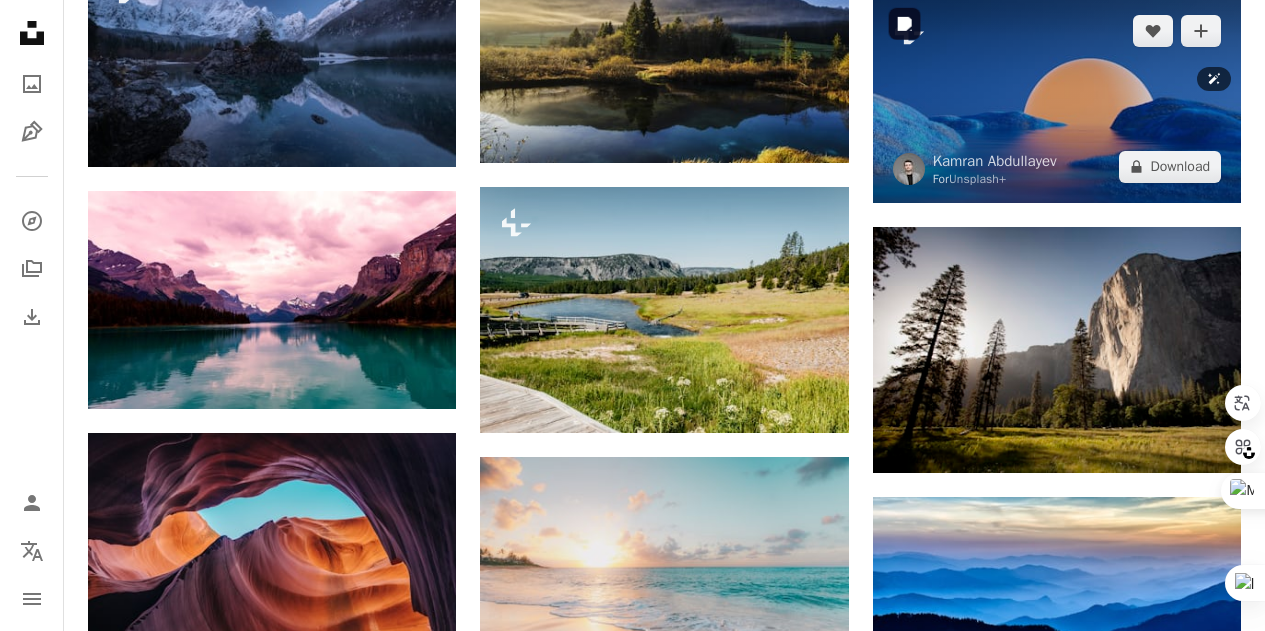 click at bounding box center (1057, 98) 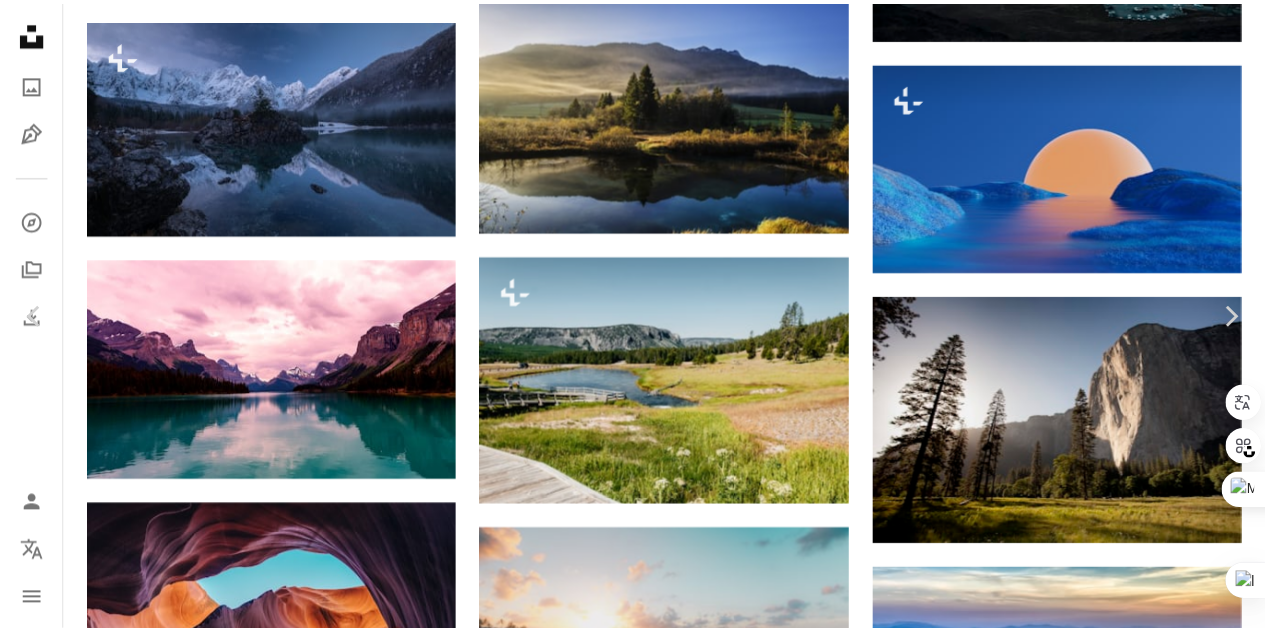 scroll, scrollTop: 100, scrollLeft: 0, axis: vertical 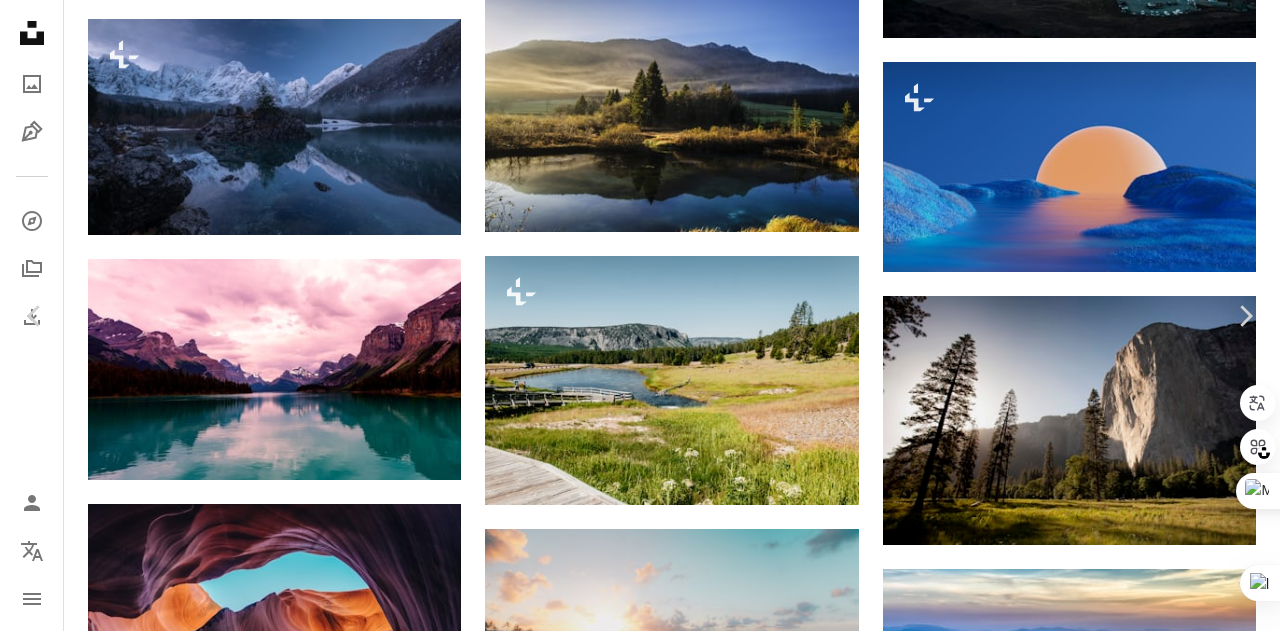 click on "An X shape" at bounding box center [20, 20] 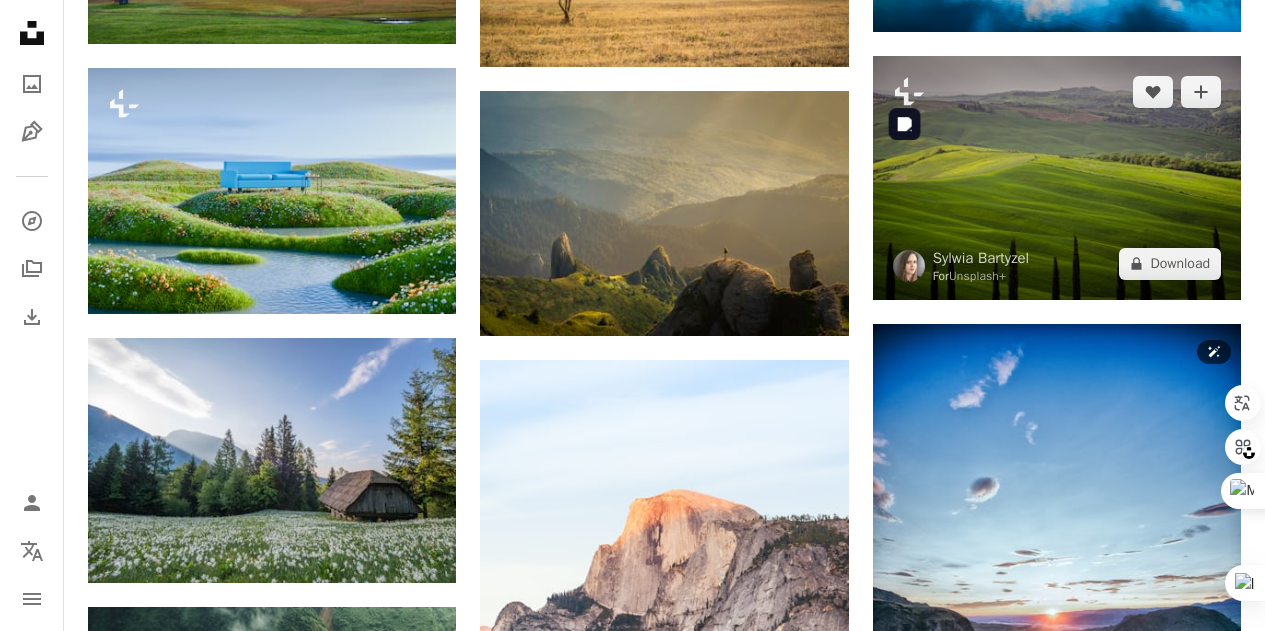 scroll, scrollTop: 6500, scrollLeft: 0, axis: vertical 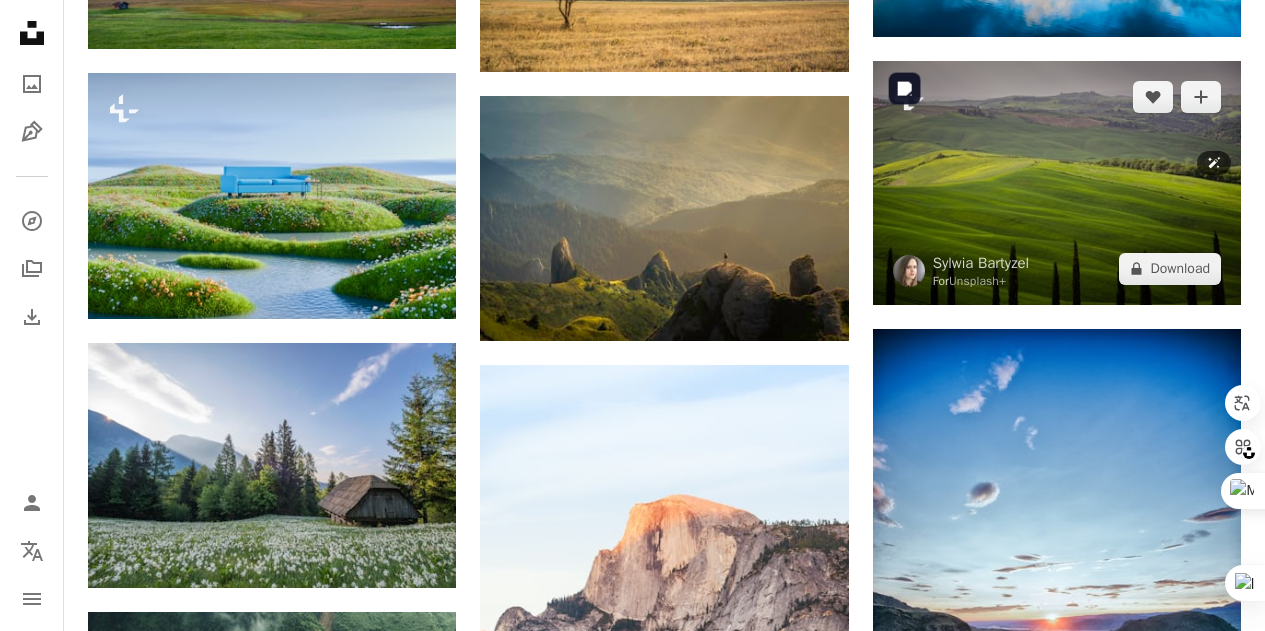 click at bounding box center [1057, 183] 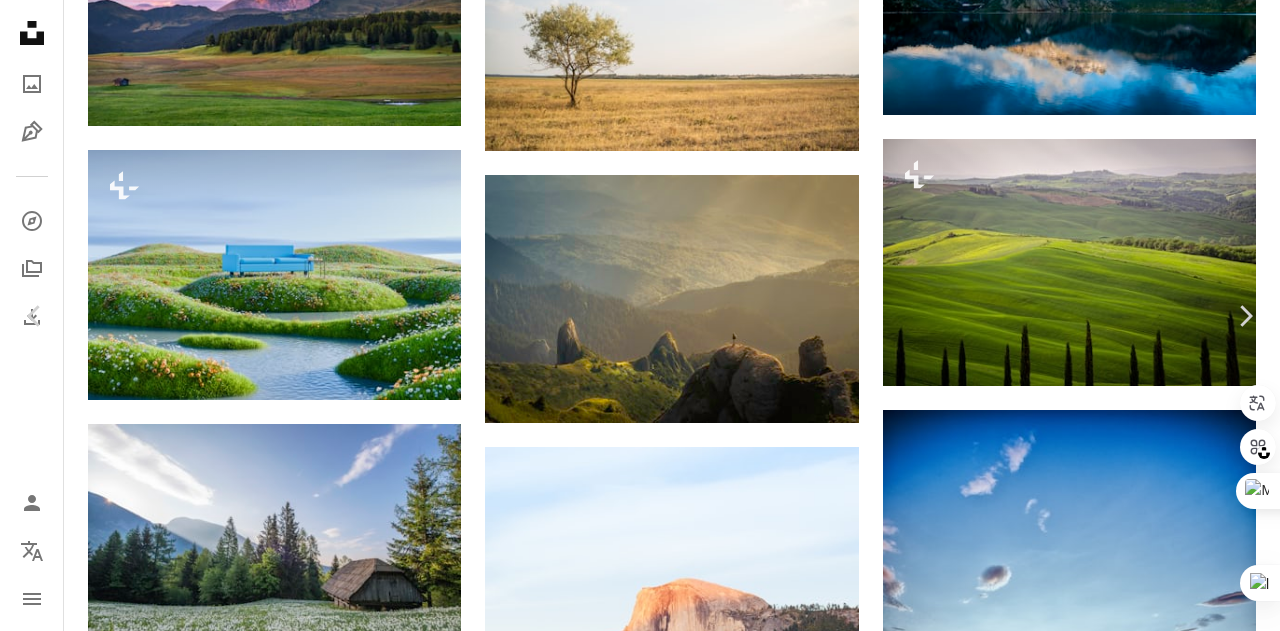 click on "An X shape" at bounding box center [20, 20] 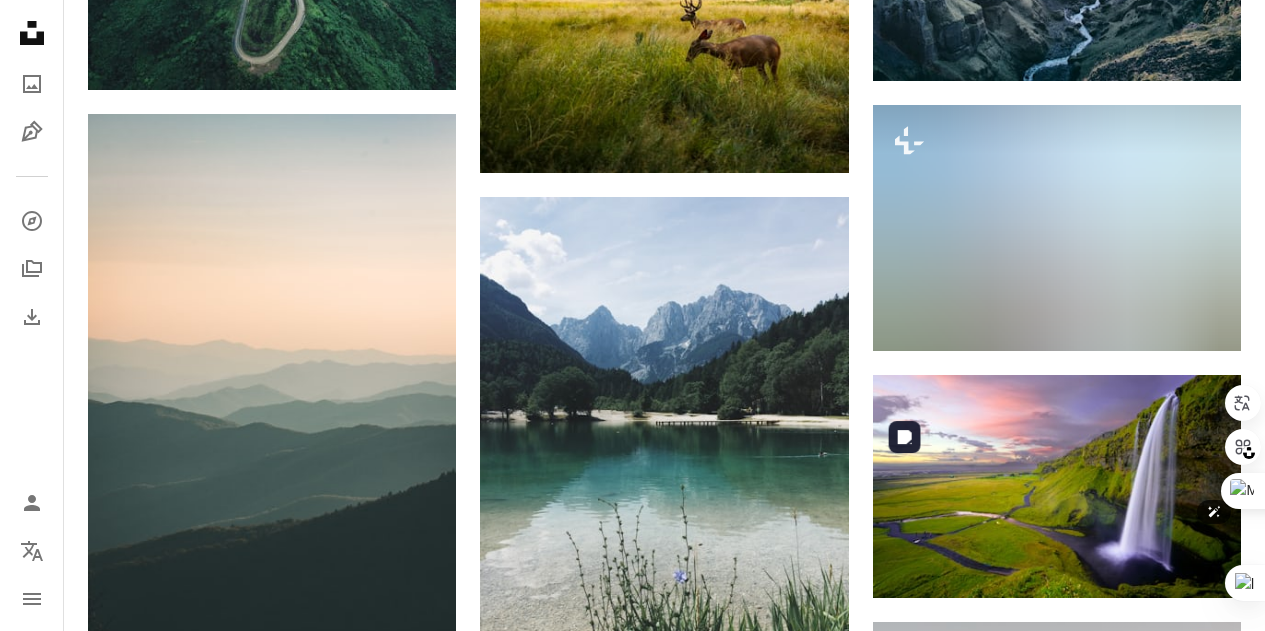 scroll, scrollTop: 7300, scrollLeft: 0, axis: vertical 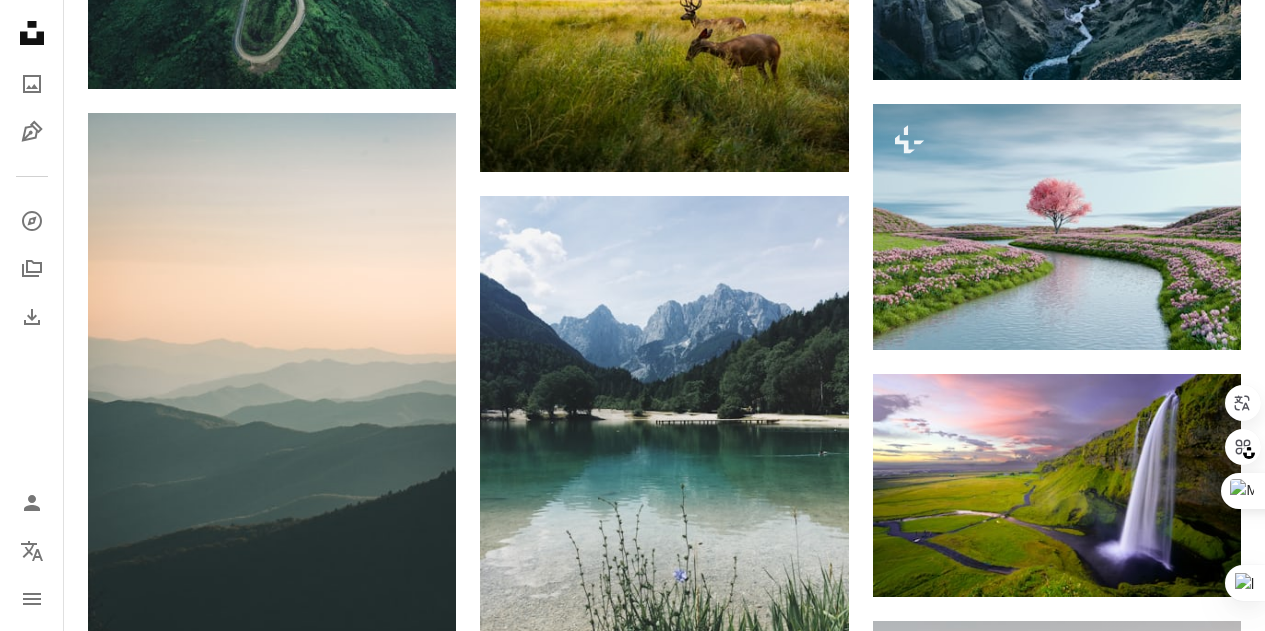 click on "Unsplash logo Unsplash Home A photo Pen Tool A compass A stack of folders Download Person Localization icon navigation menu" at bounding box center (32, 315) 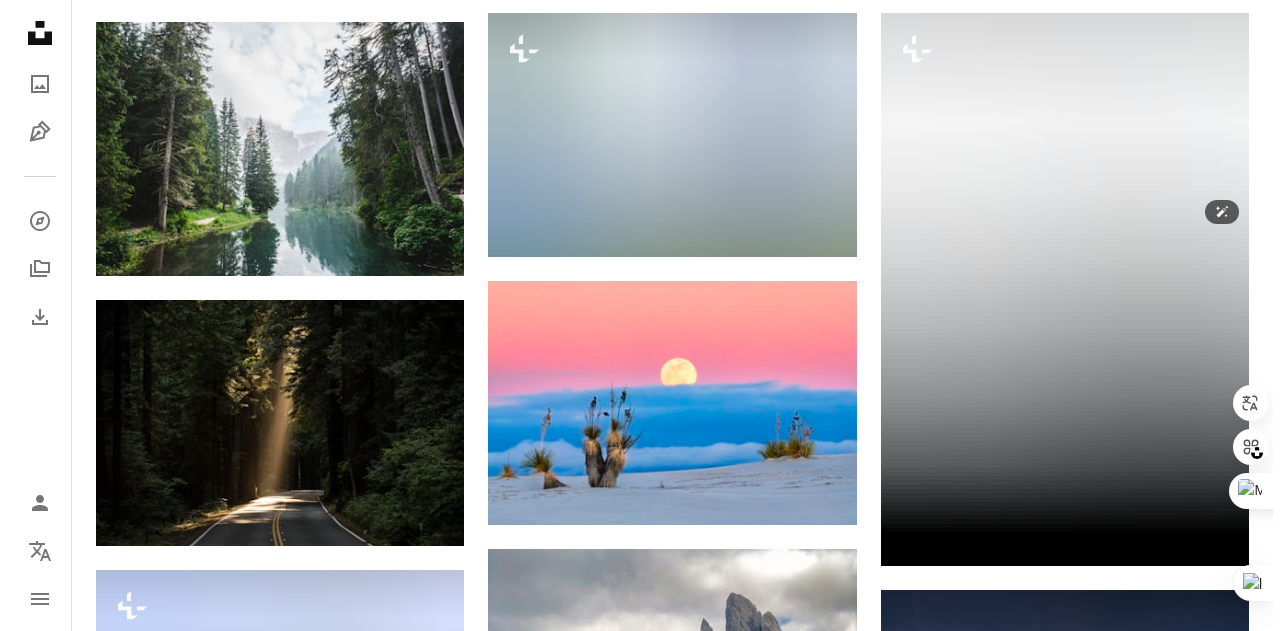 scroll, scrollTop: 9600, scrollLeft: 0, axis: vertical 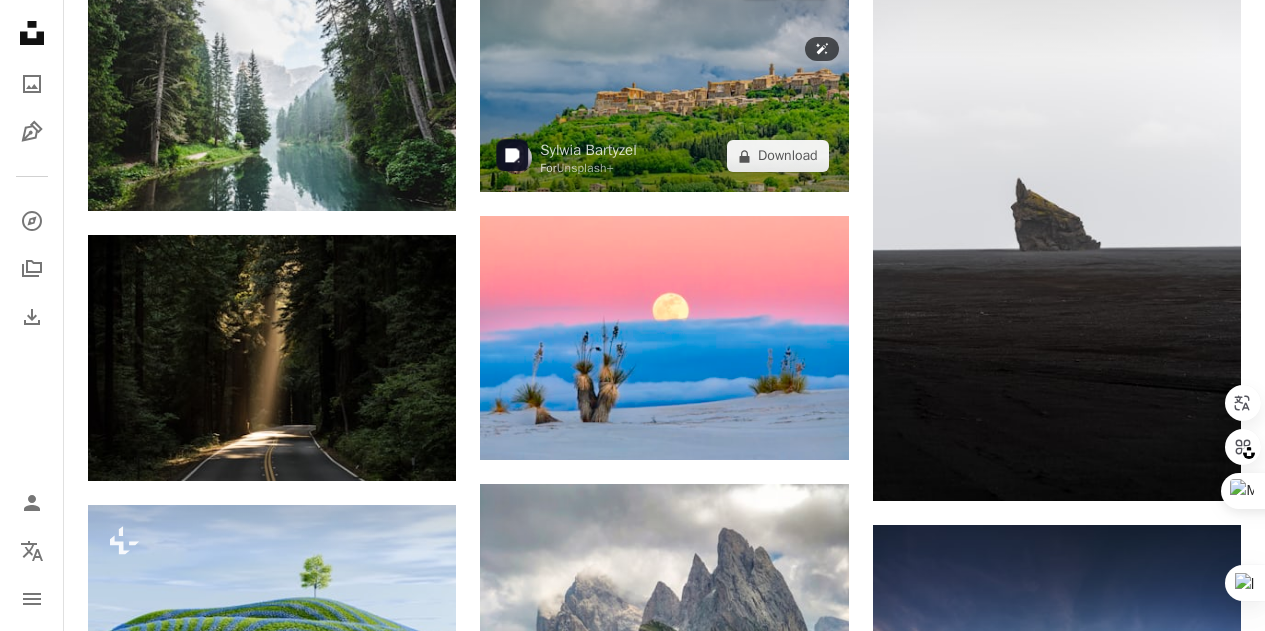 click at bounding box center [664, 70] 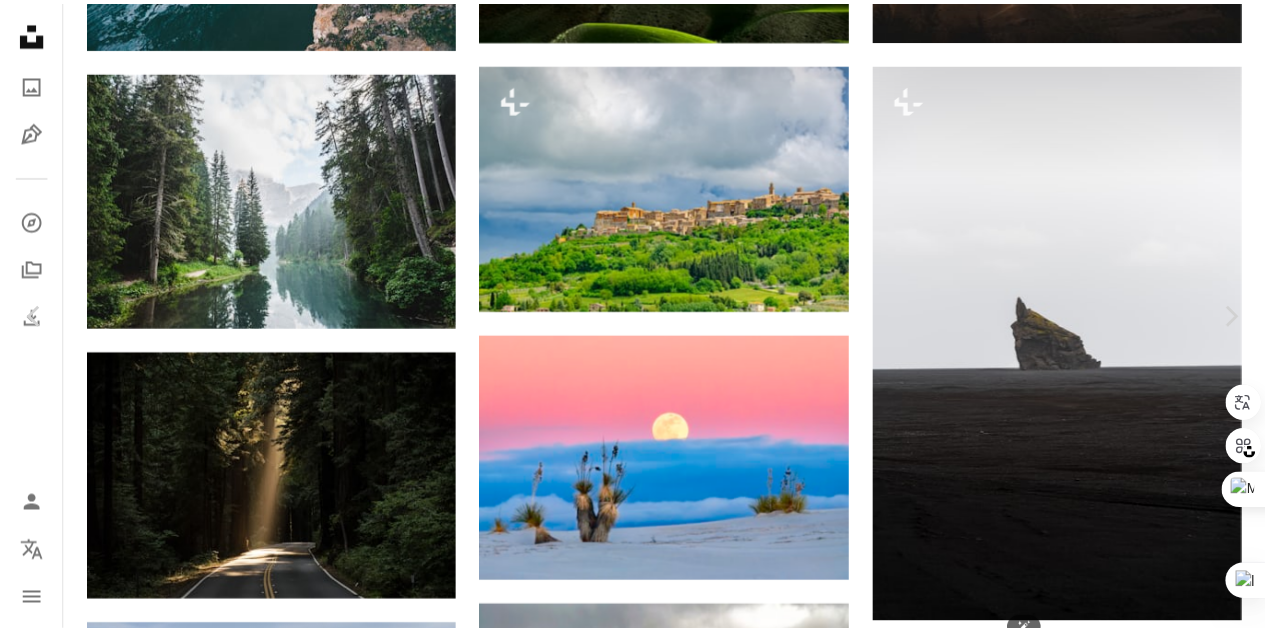 scroll, scrollTop: 200, scrollLeft: 0, axis: vertical 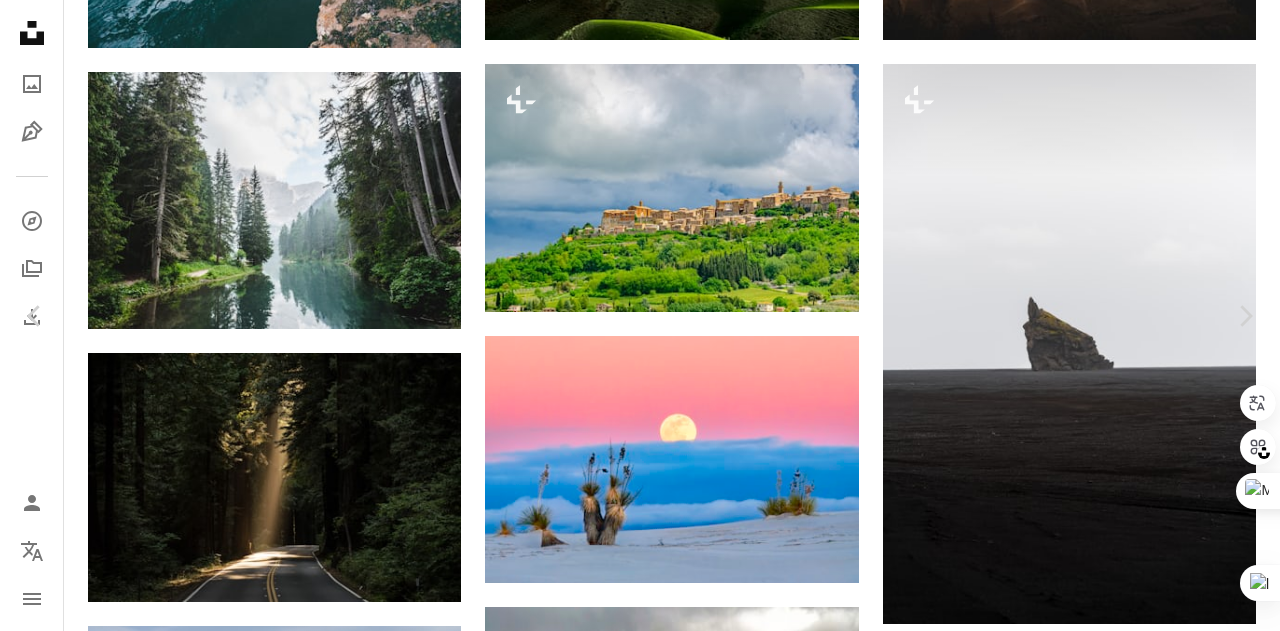 click on "An X shape" at bounding box center (20, 20) 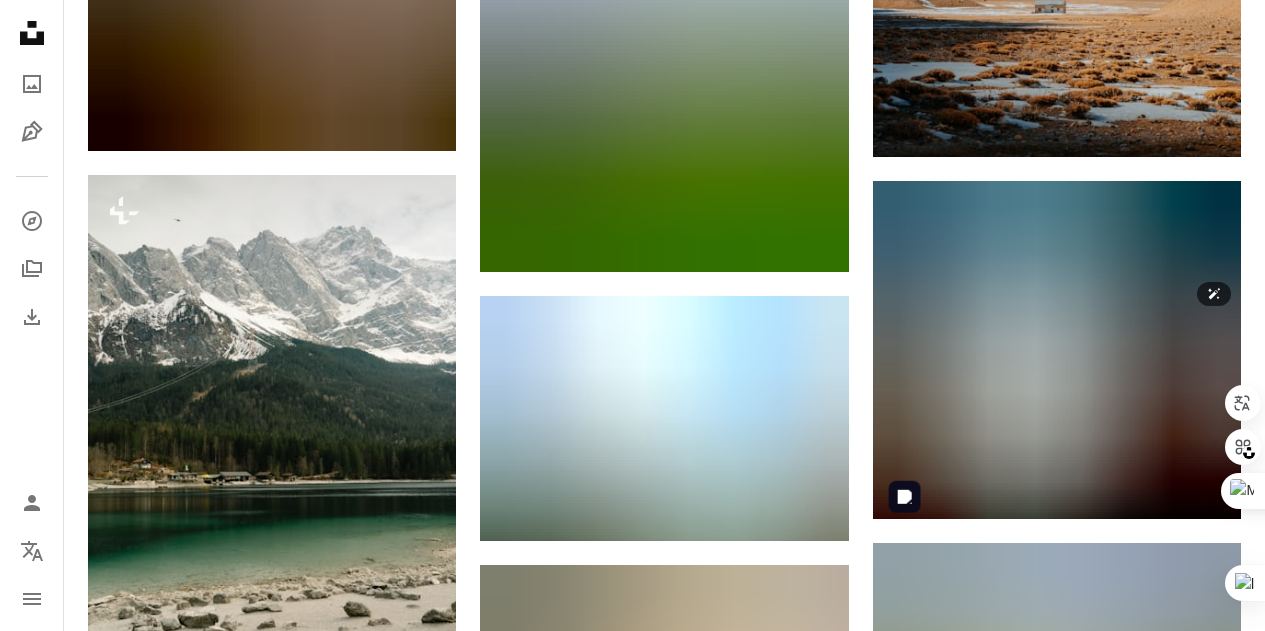 scroll, scrollTop: 23000, scrollLeft: 0, axis: vertical 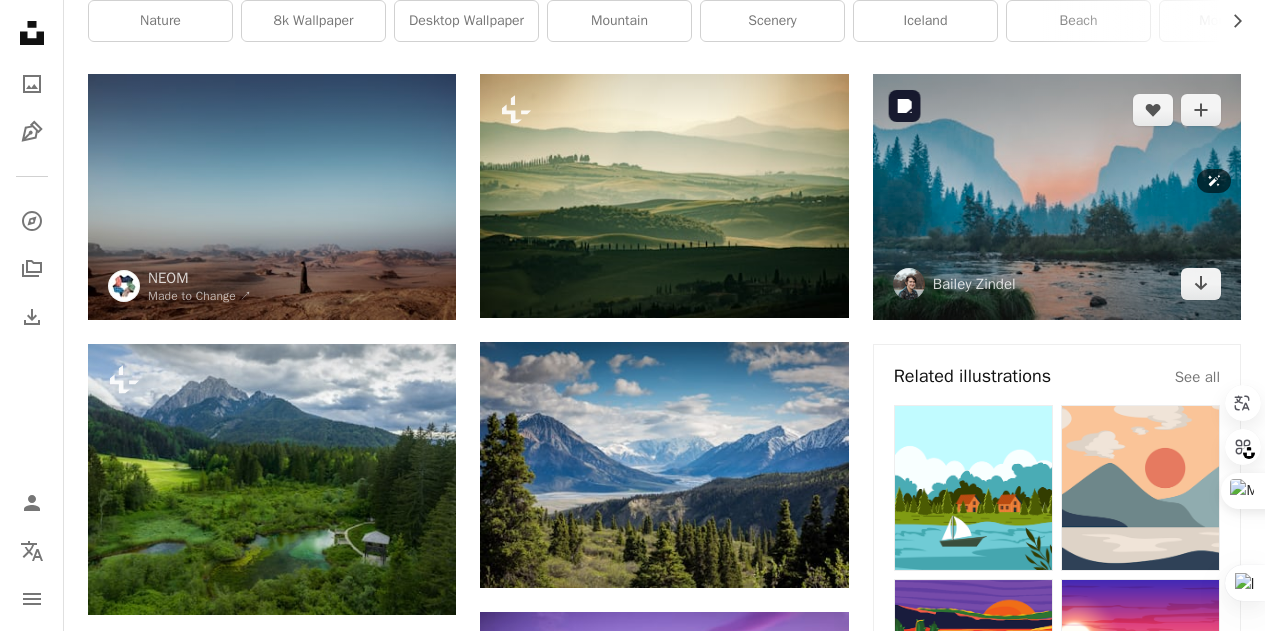click at bounding box center (1057, 197) 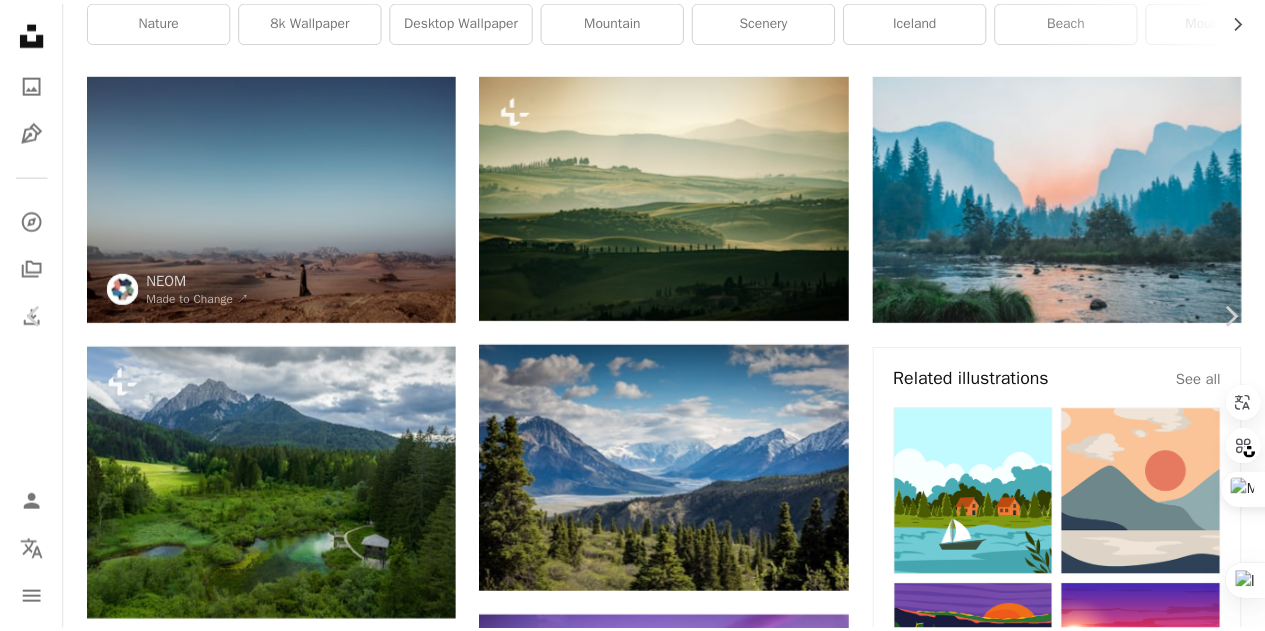 scroll, scrollTop: 0, scrollLeft: 0, axis: both 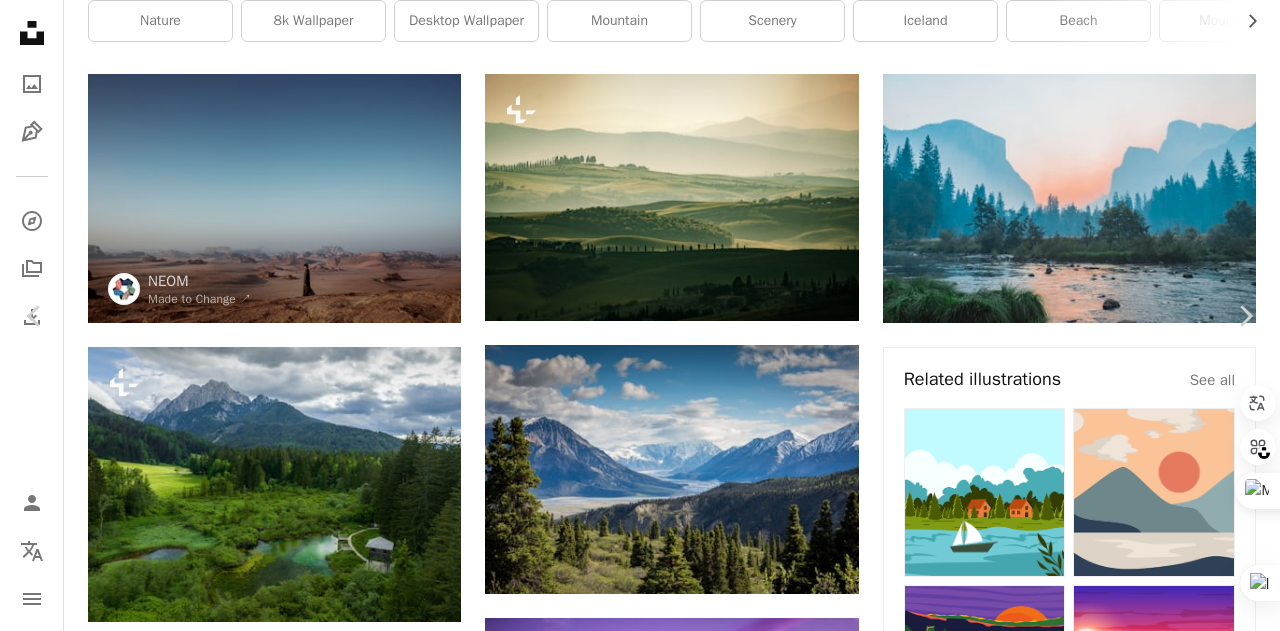 click on "An X shape" at bounding box center (20, 20) 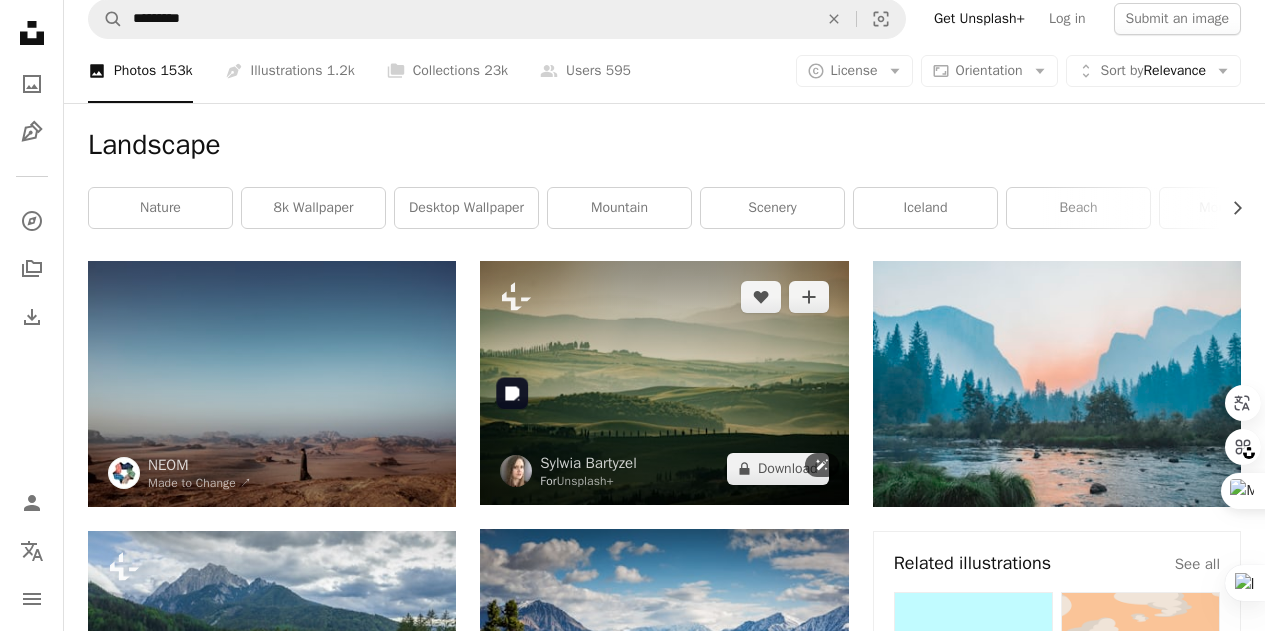 scroll, scrollTop: 0, scrollLeft: 0, axis: both 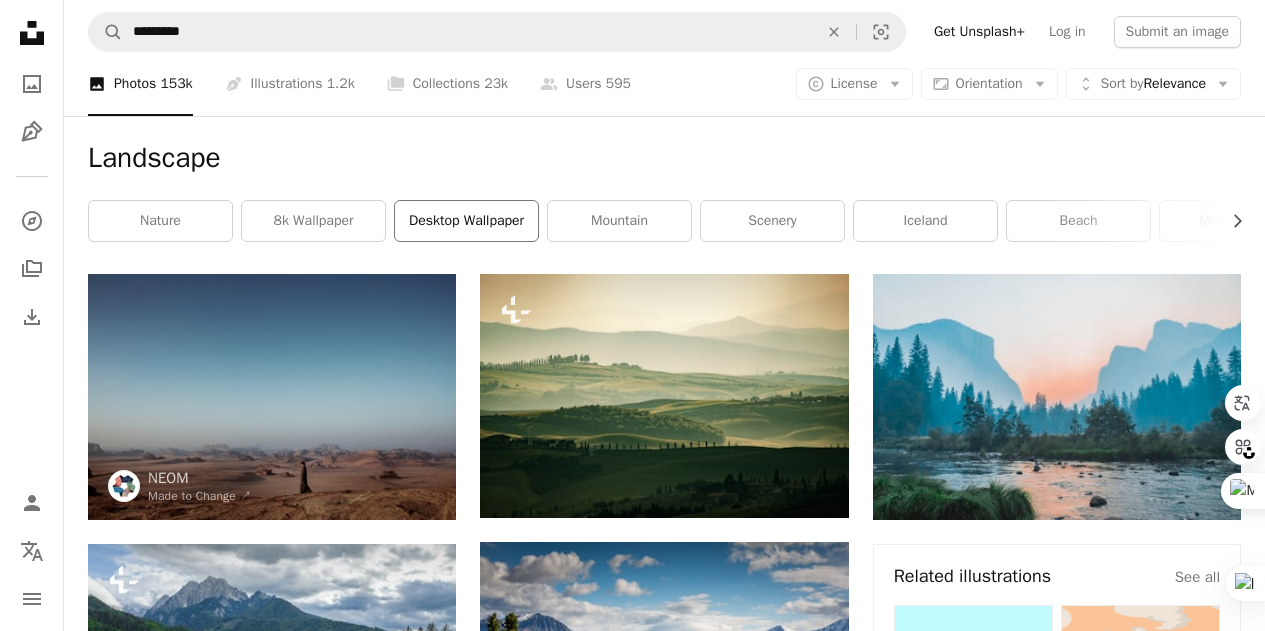 click on "desktop wallpaper" at bounding box center (466, 221) 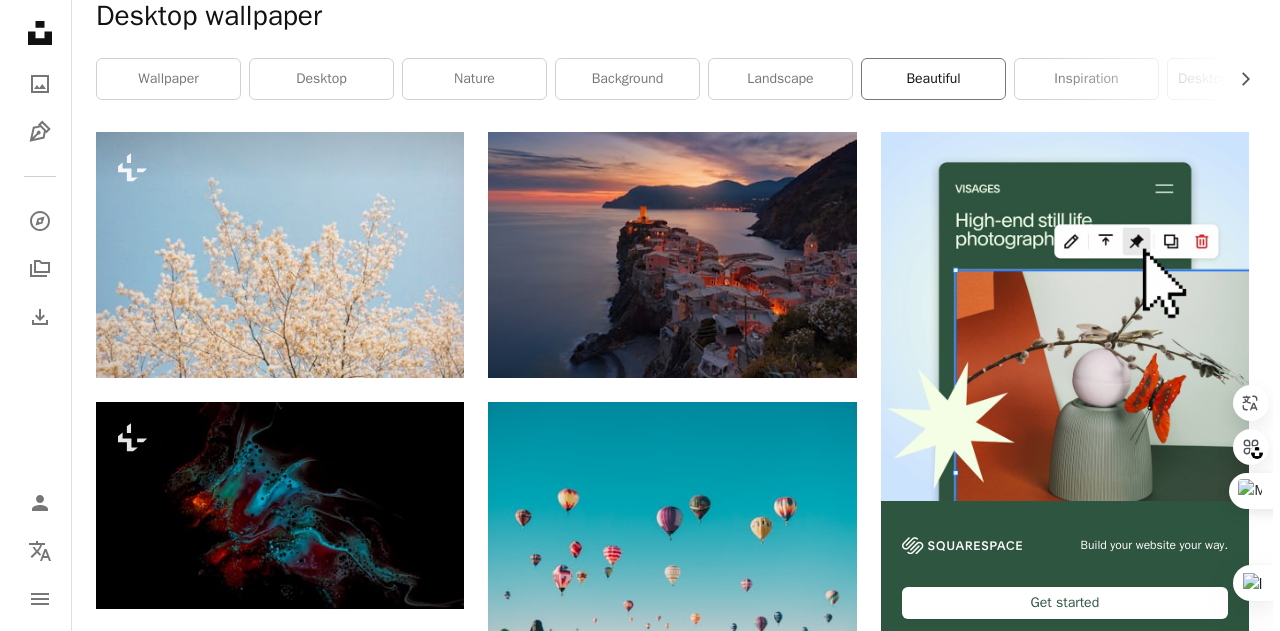 scroll, scrollTop: 400, scrollLeft: 0, axis: vertical 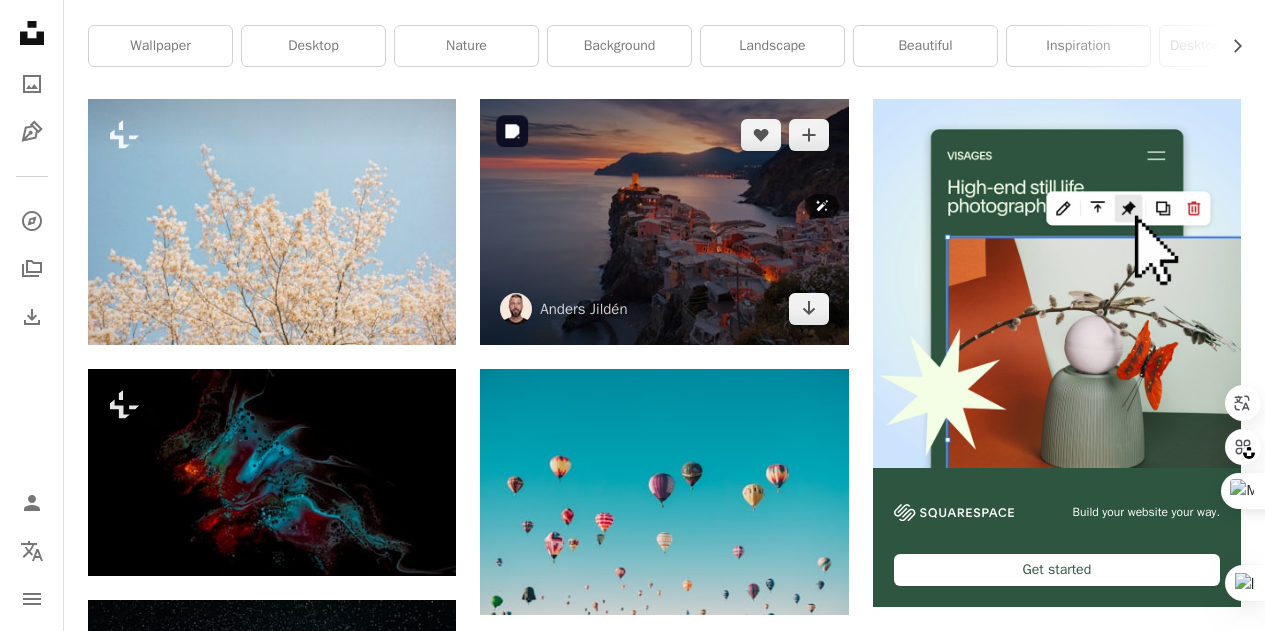 click at bounding box center (664, 222) 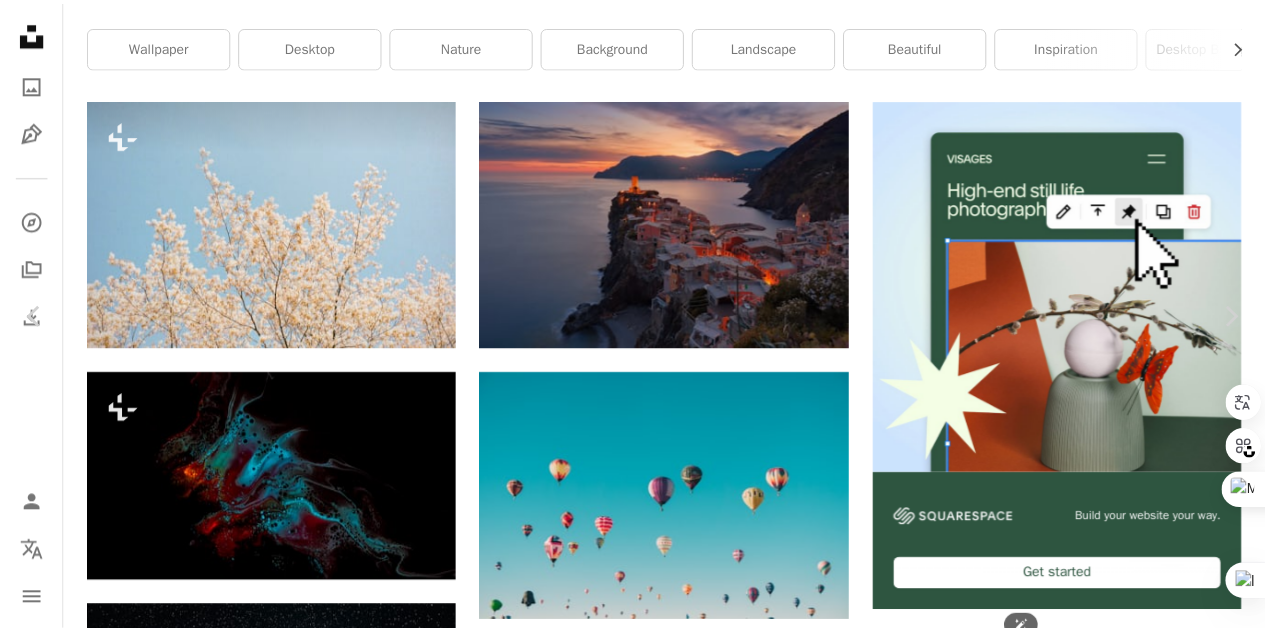 scroll, scrollTop: 0, scrollLeft: 0, axis: both 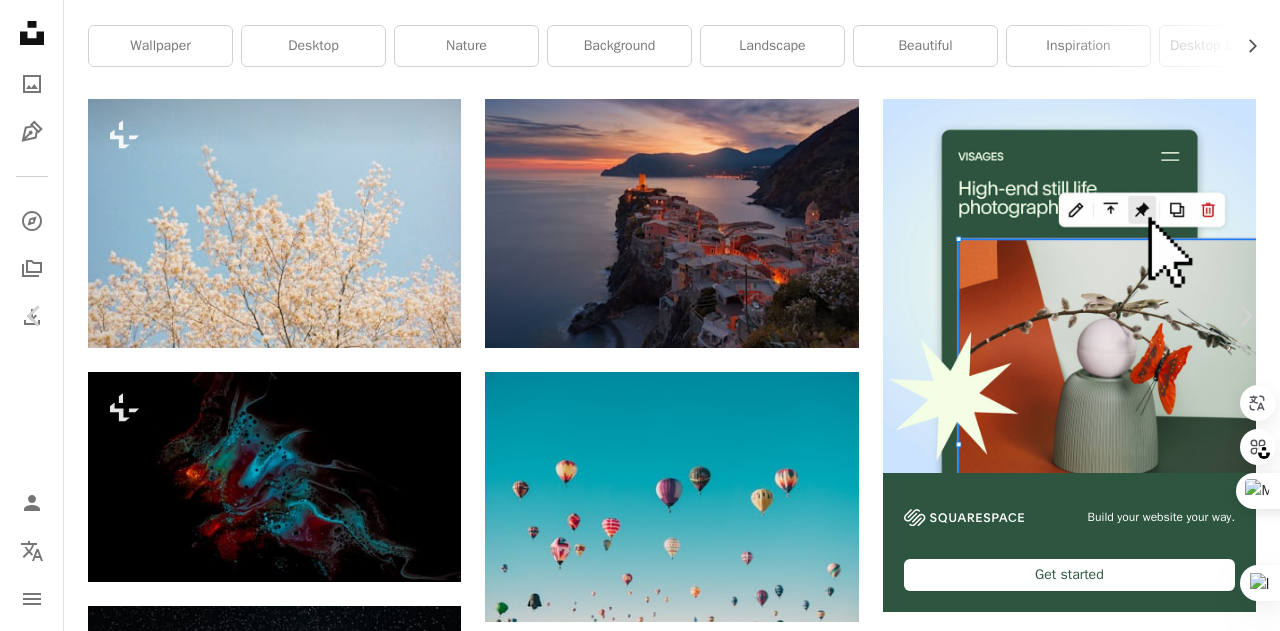 click on "An X shape" at bounding box center (20, 20) 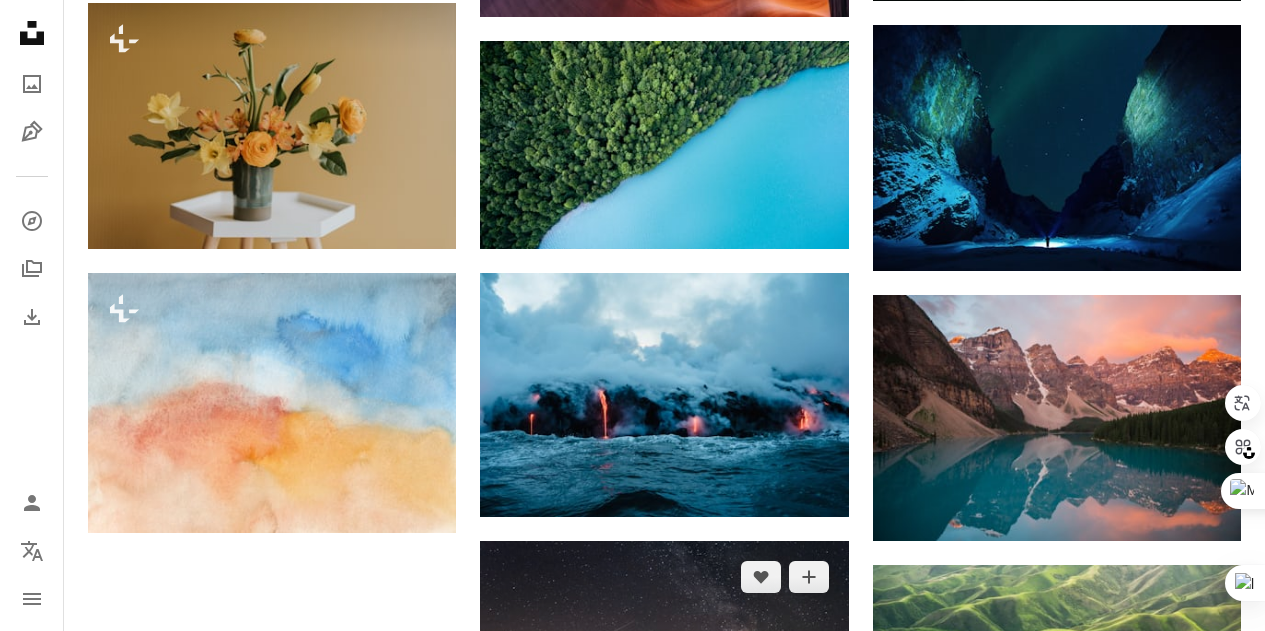 scroll, scrollTop: 1600, scrollLeft: 0, axis: vertical 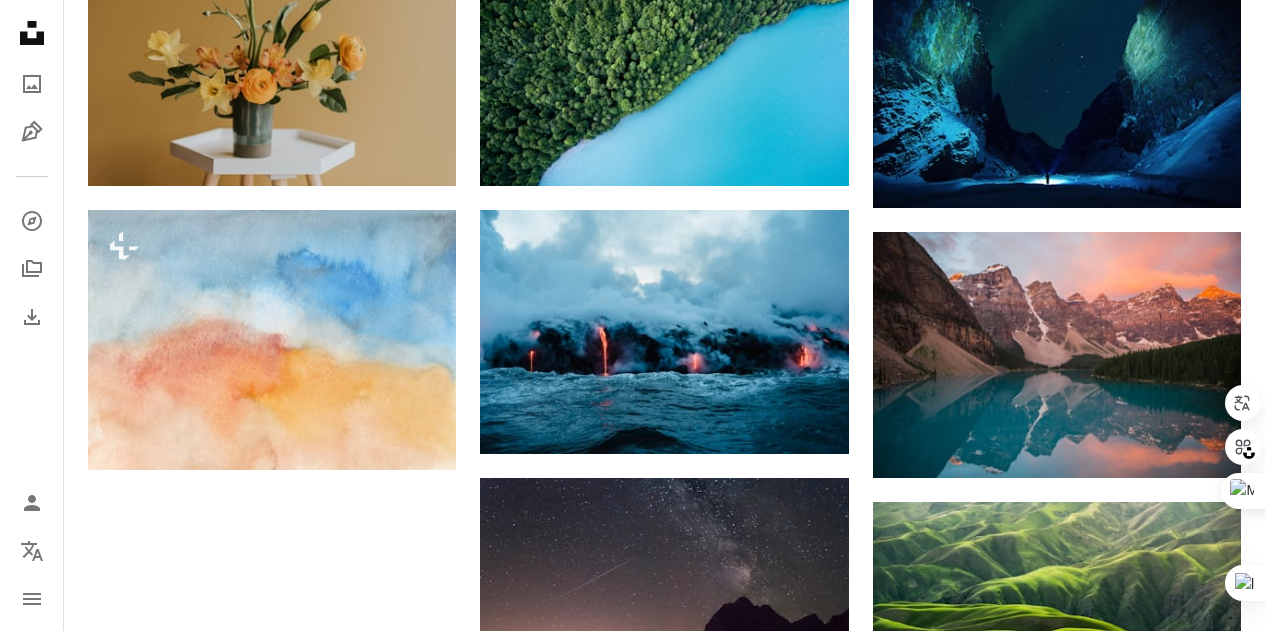click on "Unsplash logo Unsplash Home A photo Pen Tool A compass A stack of folders Download Person Localization icon navigation menu" at bounding box center [32, 315] 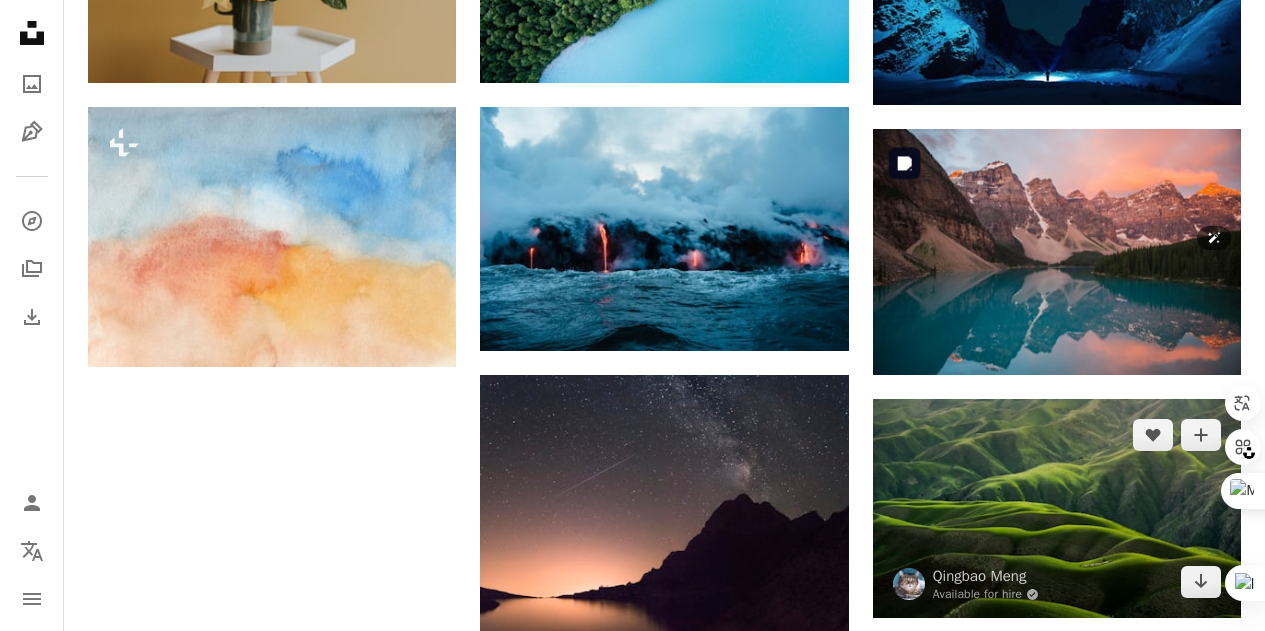 scroll, scrollTop: 1700, scrollLeft: 0, axis: vertical 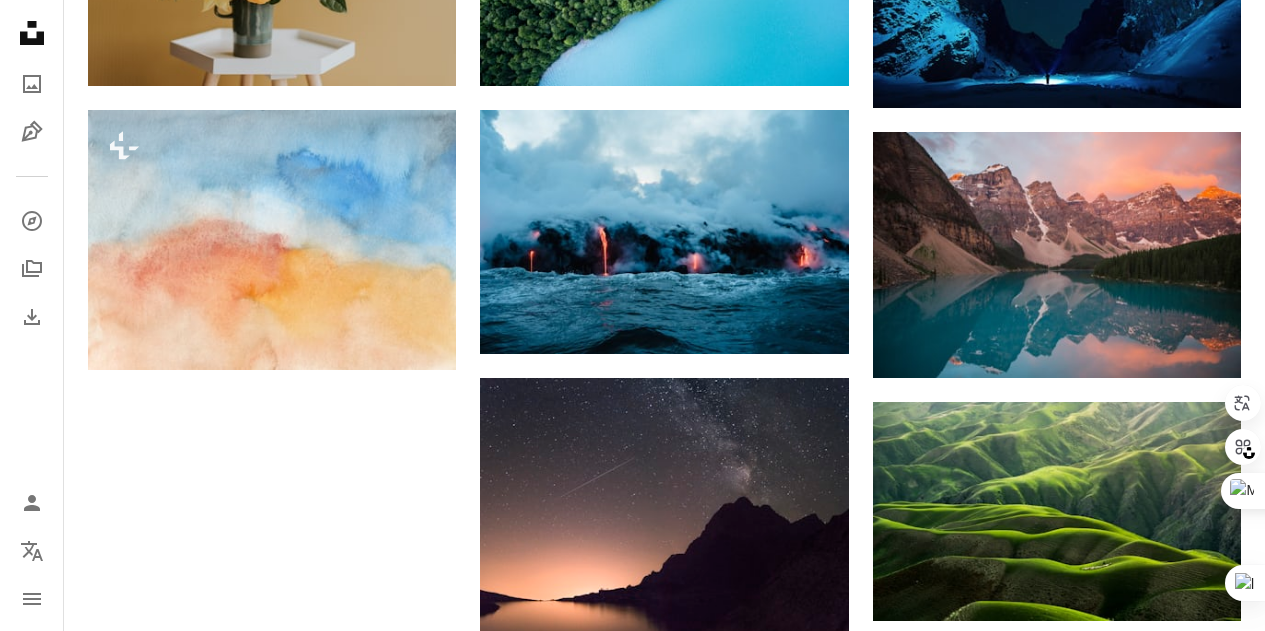 click on "A compass A stack of folders Download" at bounding box center [32, 269] 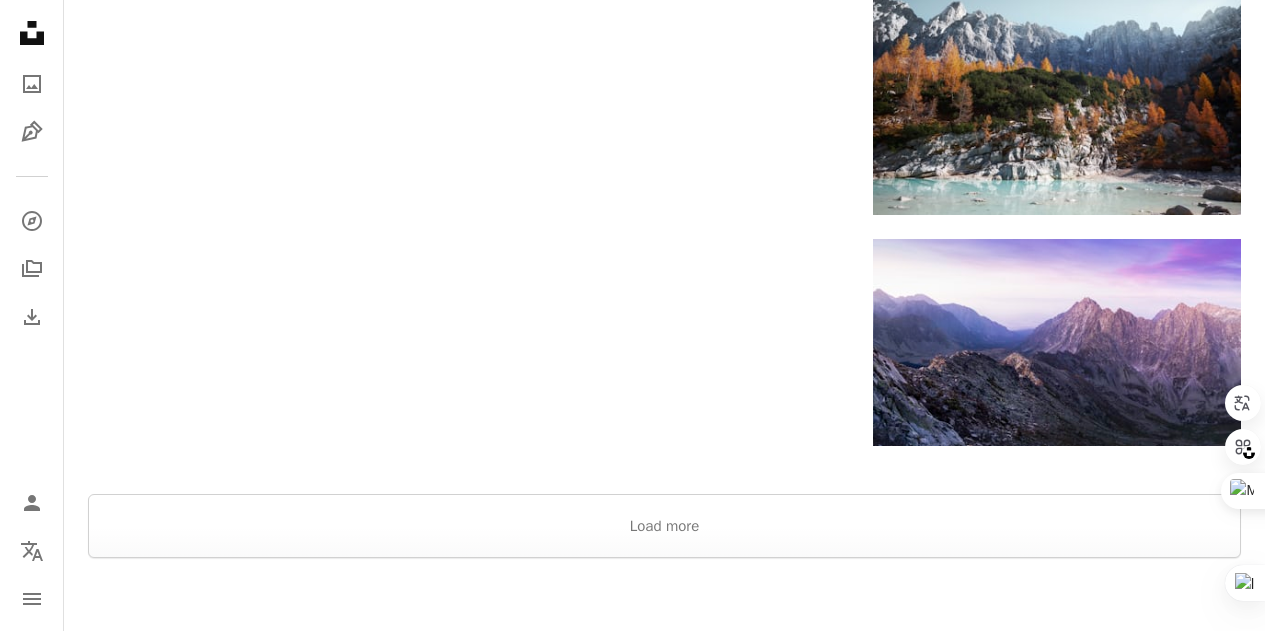 scroll, scrollTop: 2400, scrollLeft: 0, axis: vertical 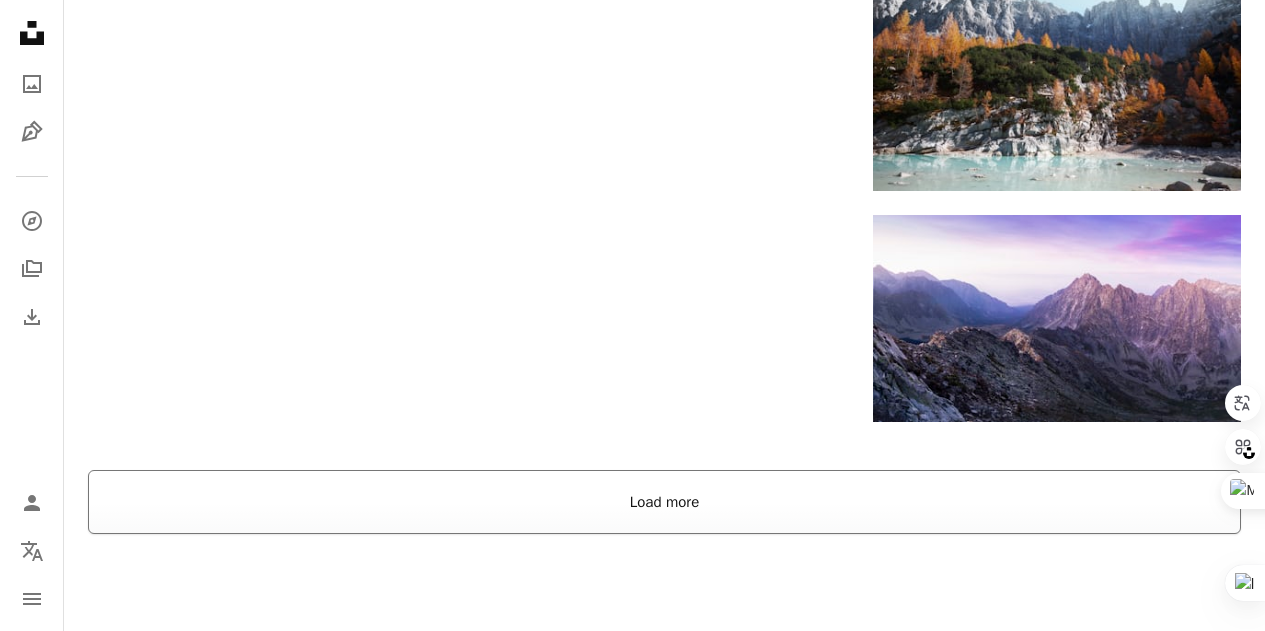 click on "Load more" at bounding box center [664, 502] 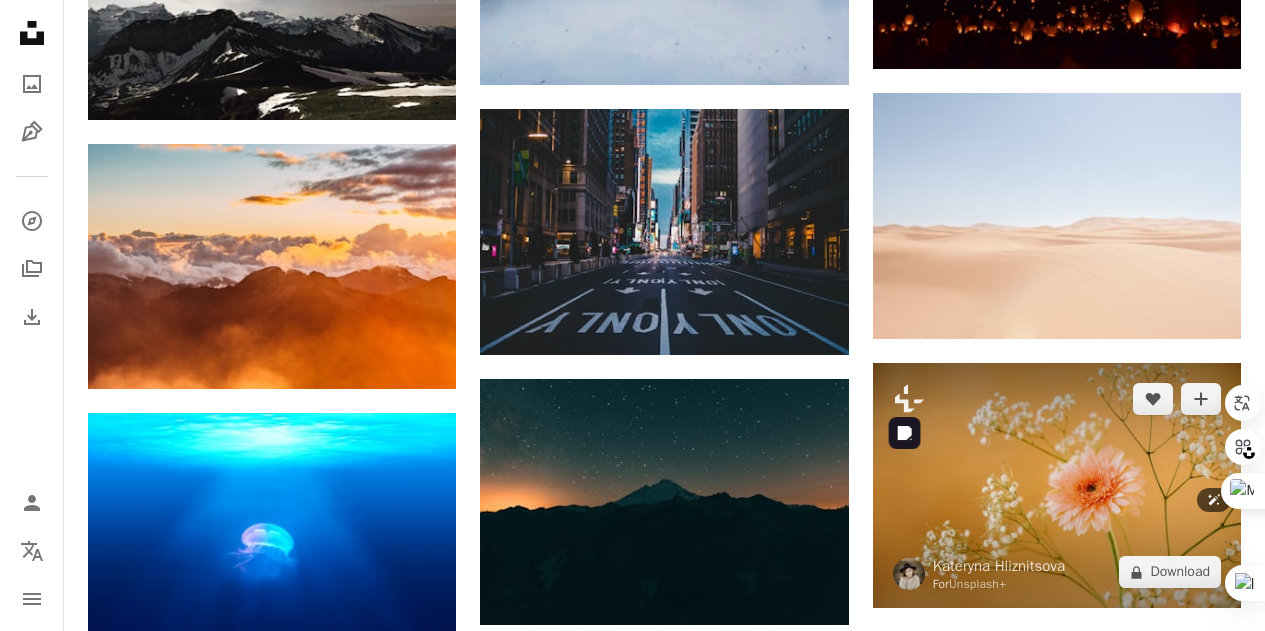 scroll, scrollTop: 3800, scrollLeft: 0, axis: vertical 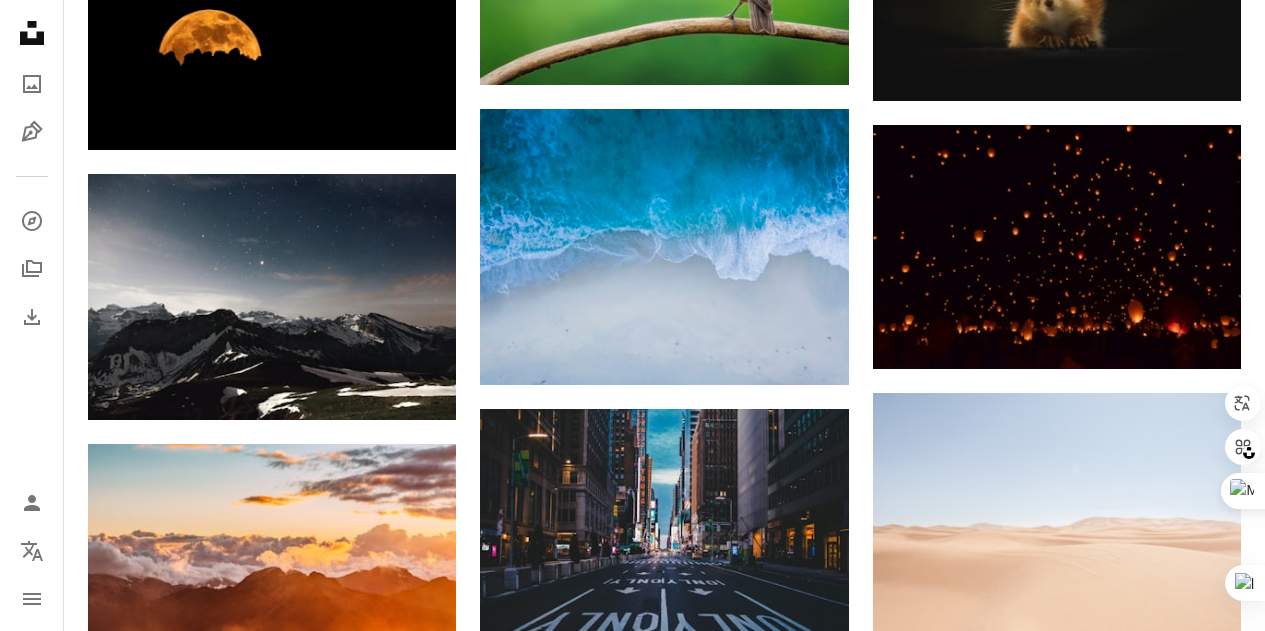 drag, startPoint x: 6, startPoint y: 351, endPoint x: 20, endPoint y: 350, distance: 14.035668 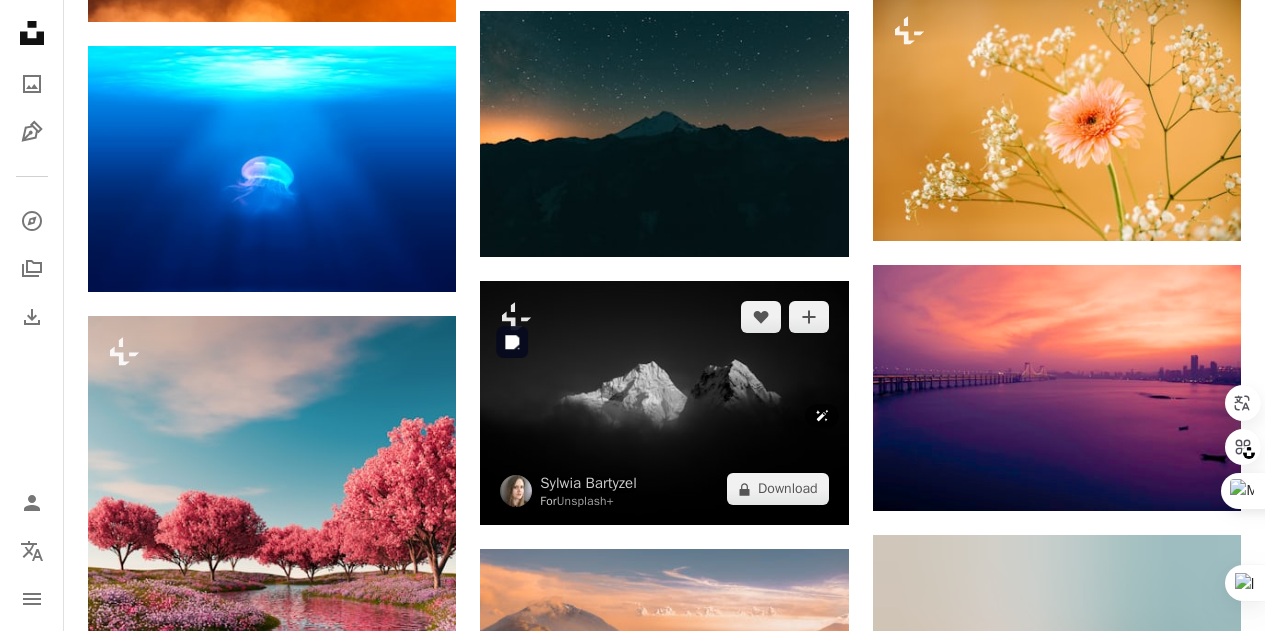 scroll, scrollTop: 4800, scrollLeft: 0, axis: vertical 